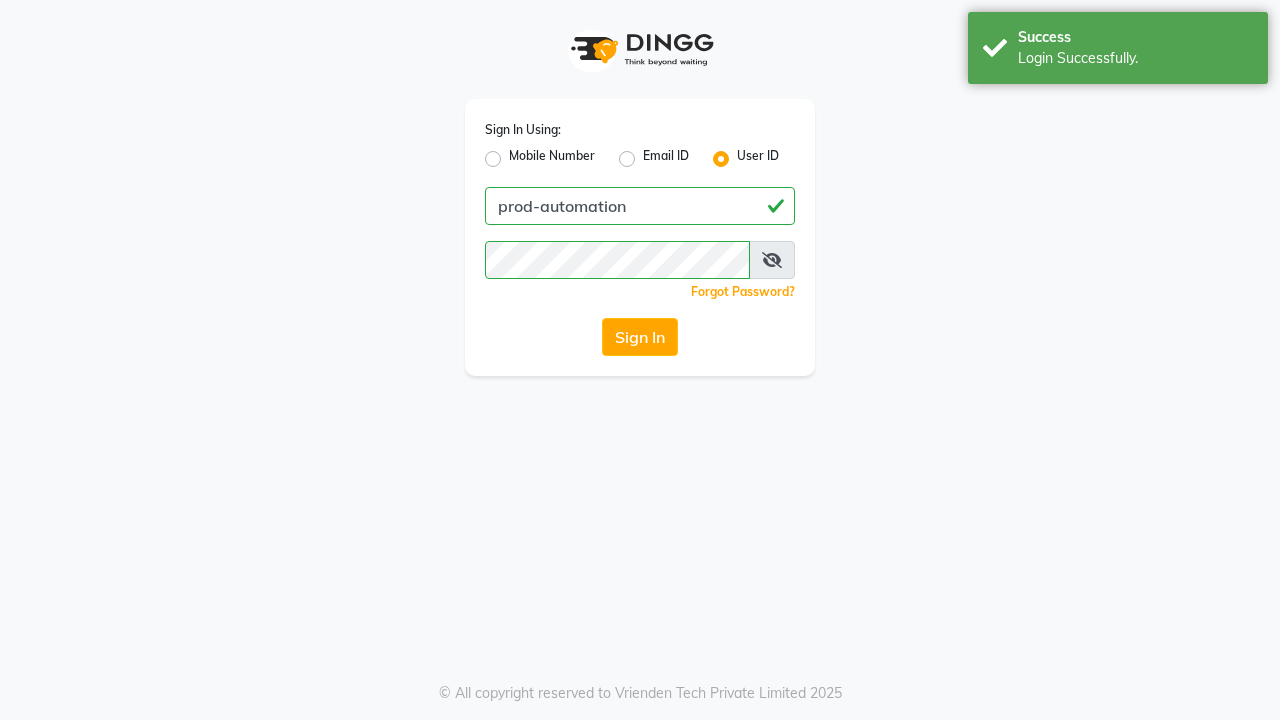 scroll, scrollTop: 0, scrollLeft: 0, axis: both 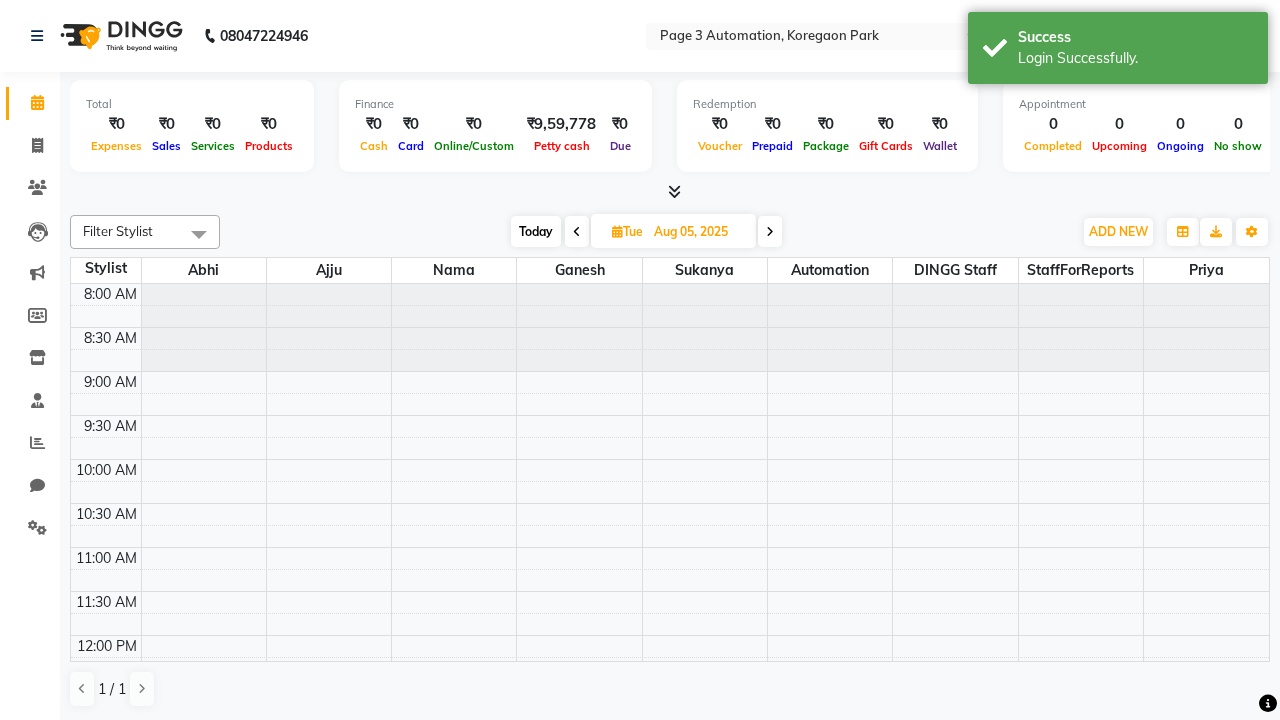click on "Today" at bounding box center [536, 231] 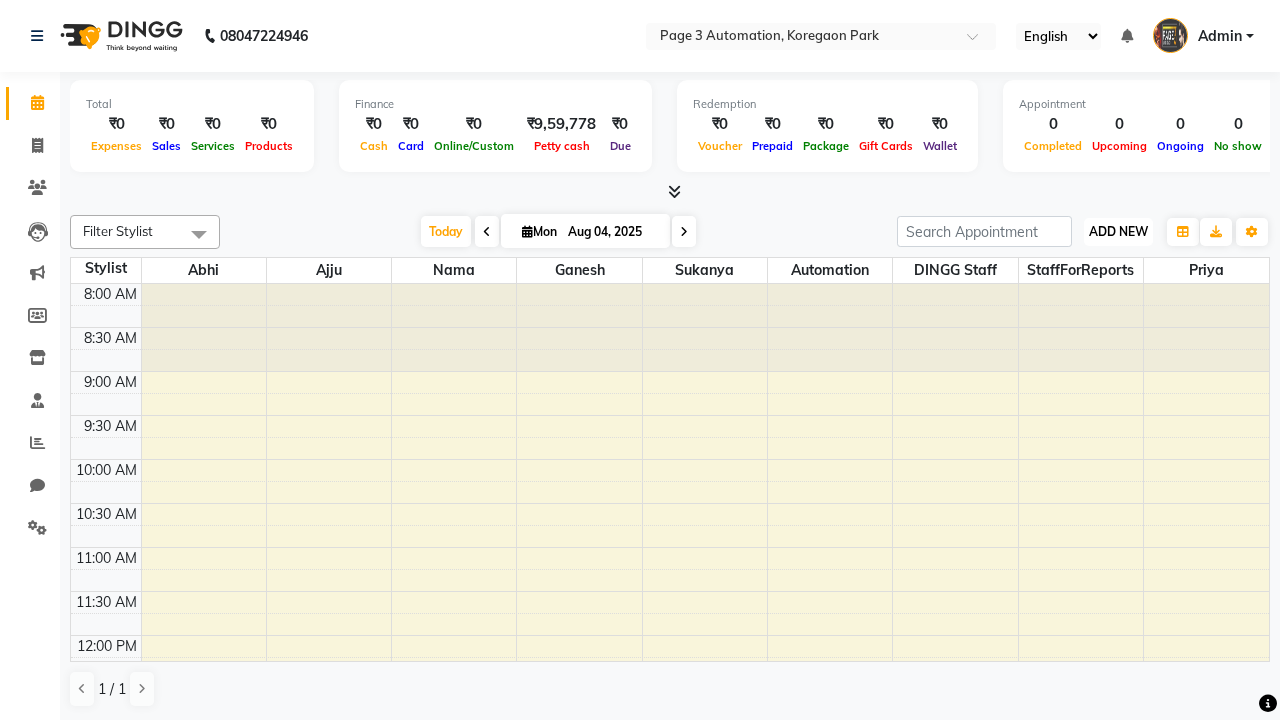 click on "ADD NEW" at bounding box center (1118, 231) 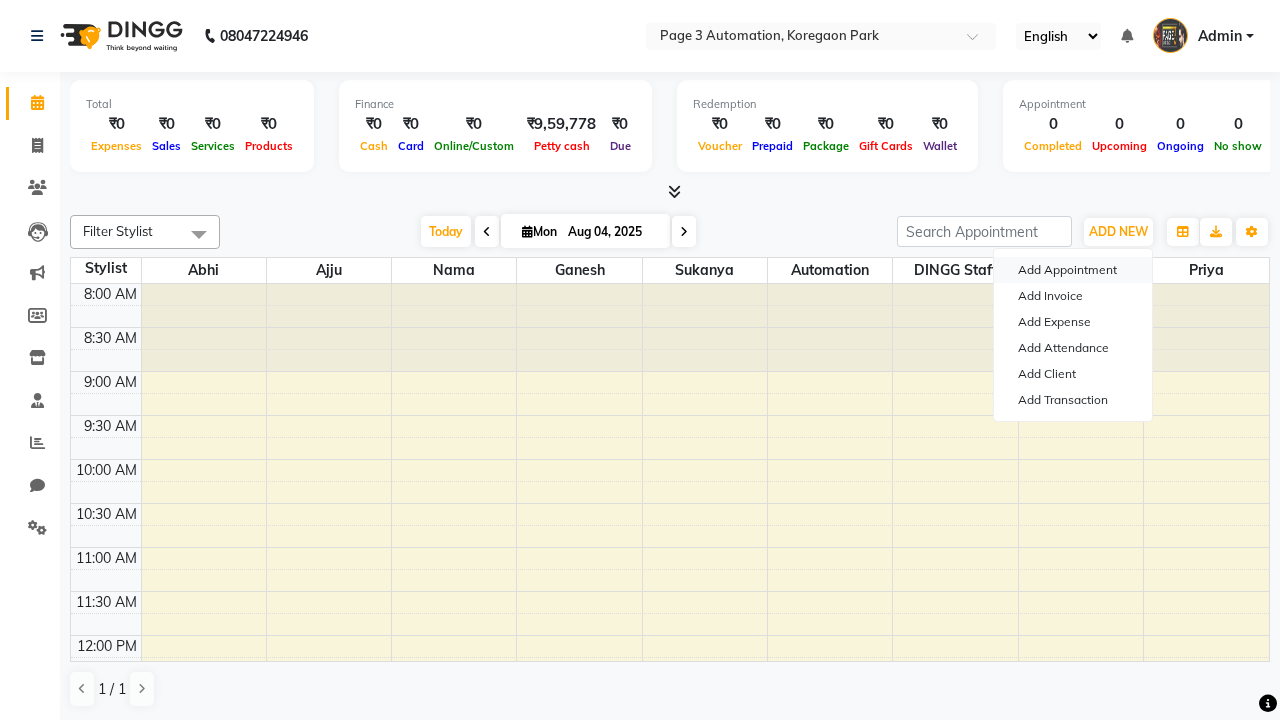 click on "Add Appointment" at bounding box center [1073, 270] 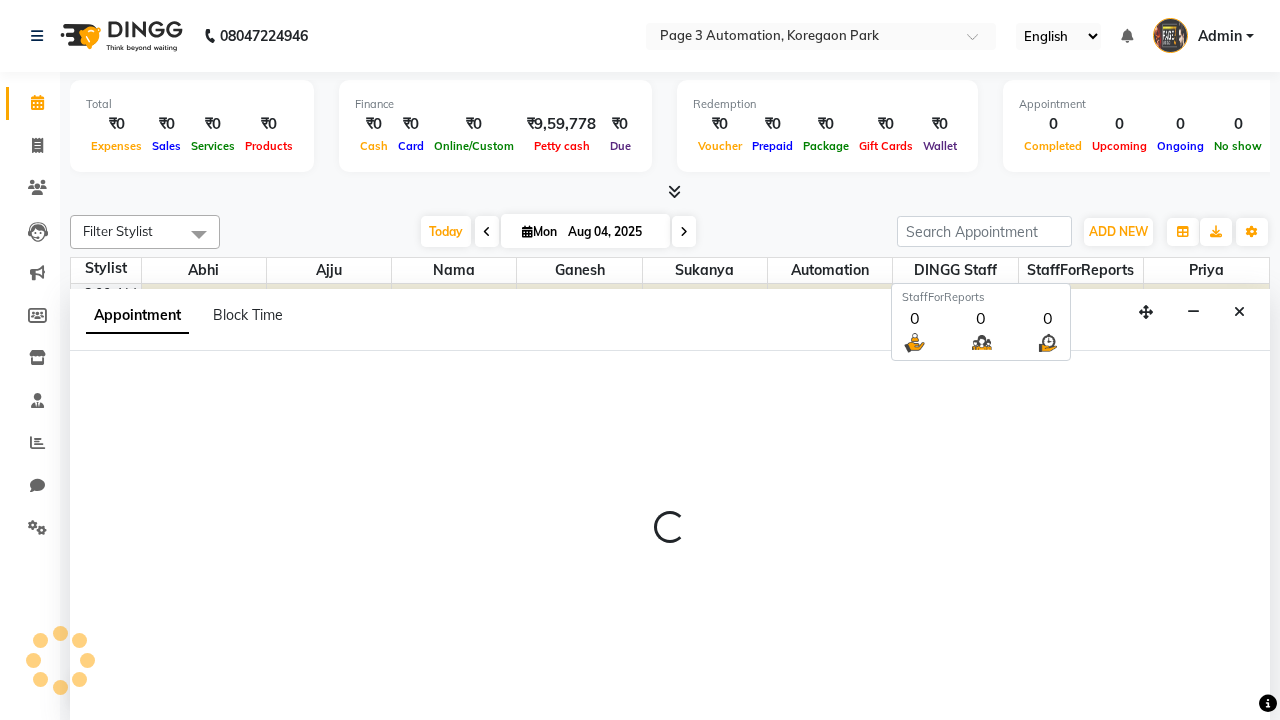 scroll, scrollTop: 1, scrollLeft: 0, axis: vertical 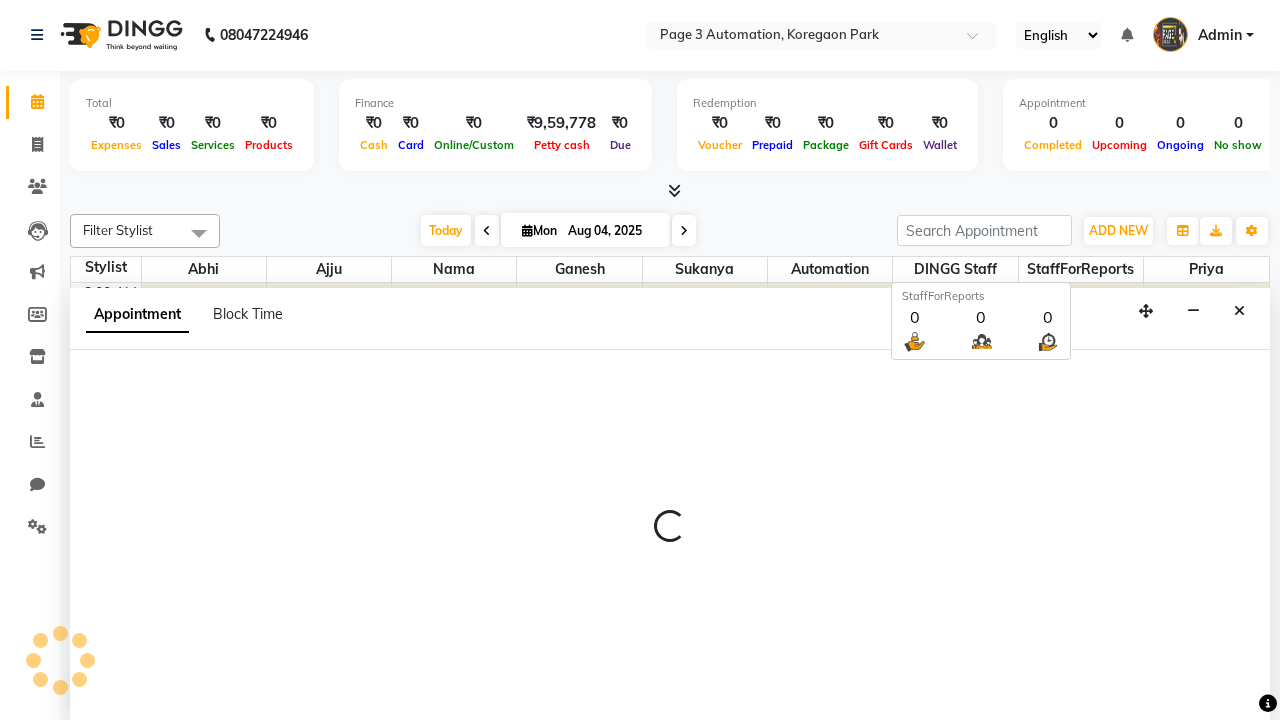 select on "tentative" 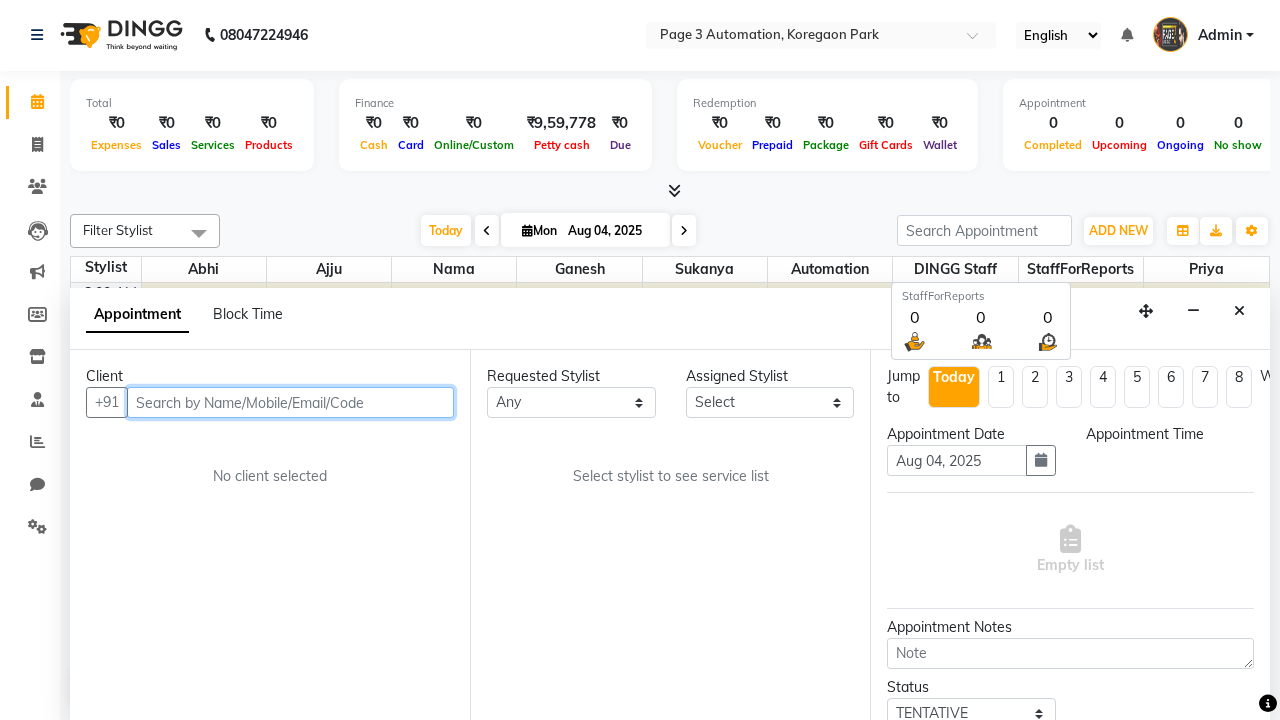 select on "540" 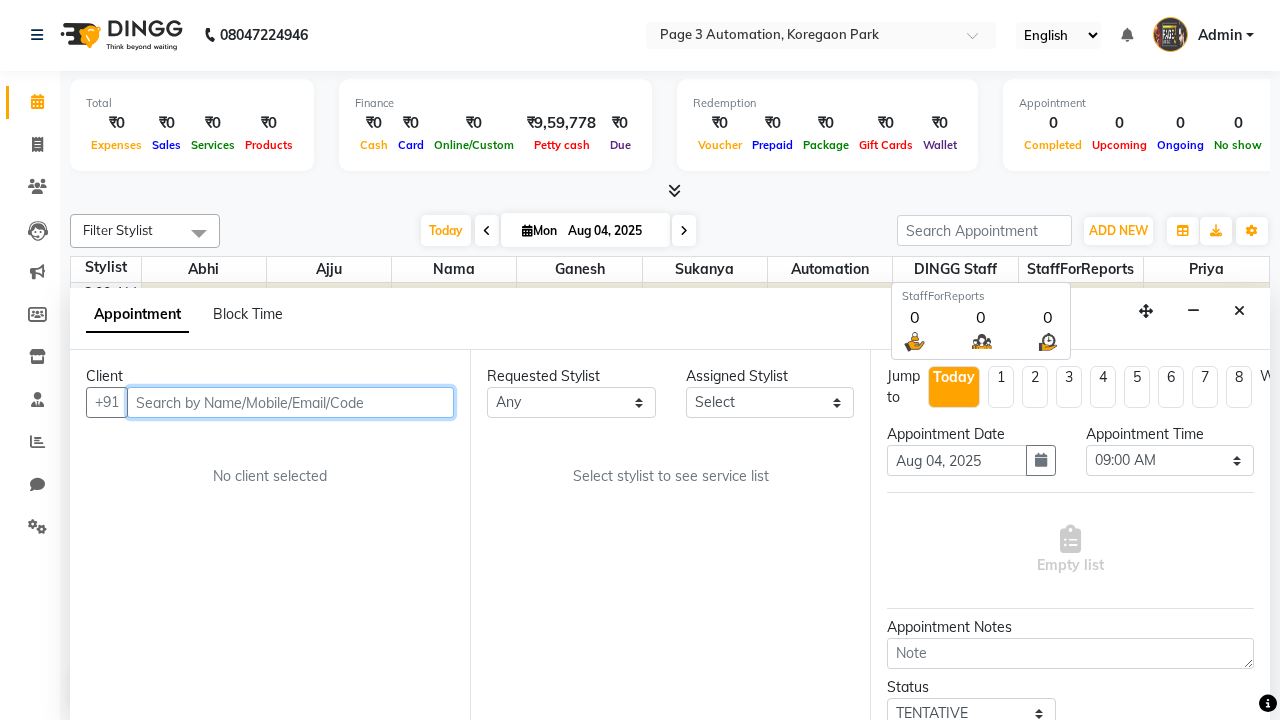 type on "8192346578" 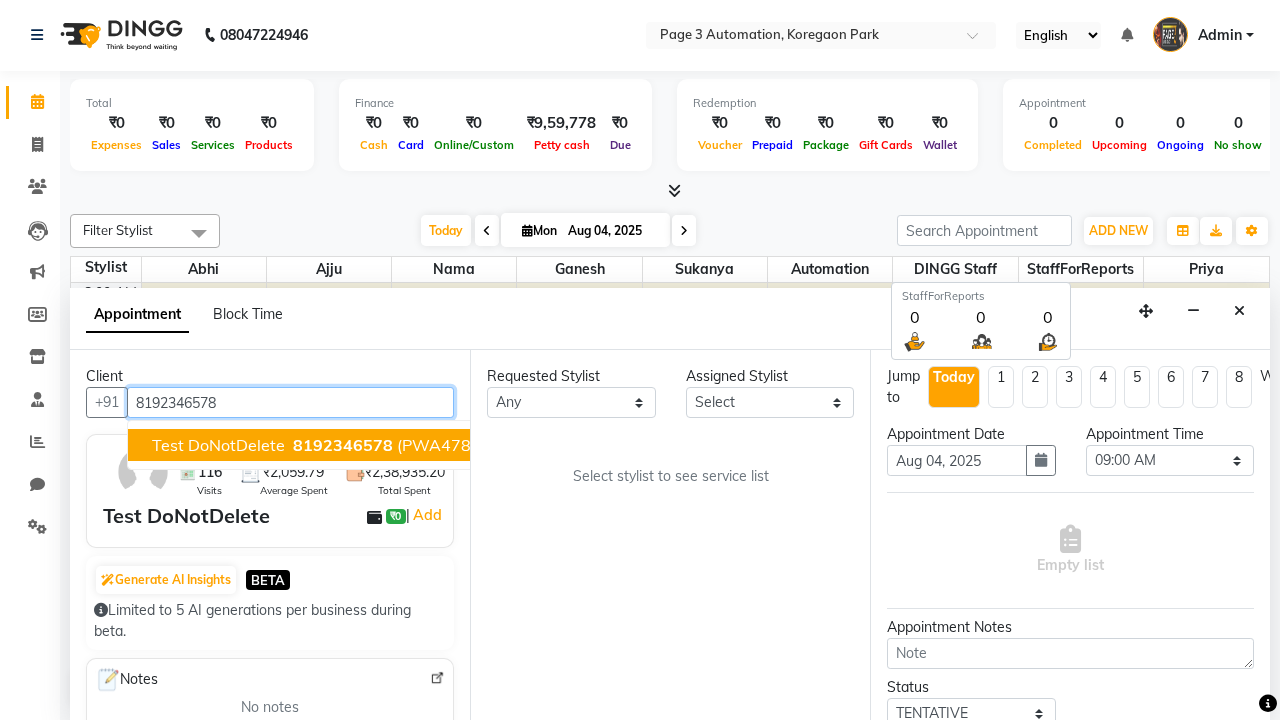 click on "8192346578" at bounding box center [343, 445] 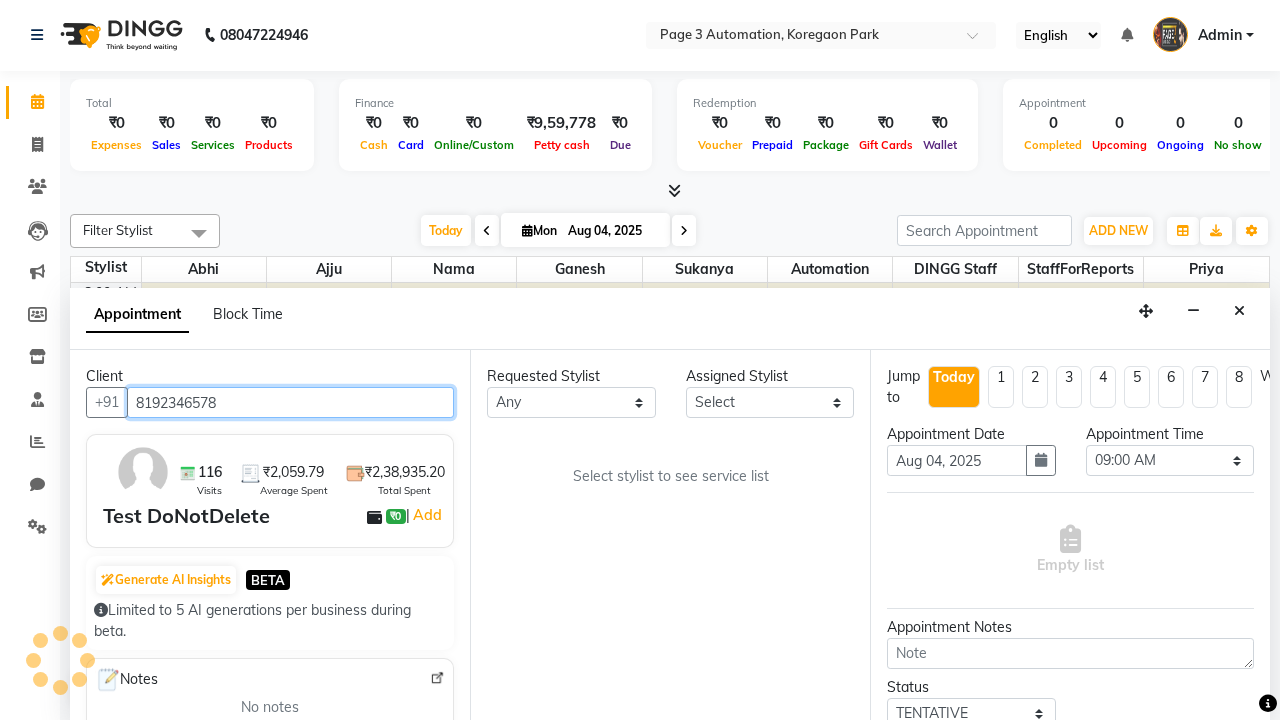 scroll, scrollTop: 0, scrollLeft: 0, axis: both 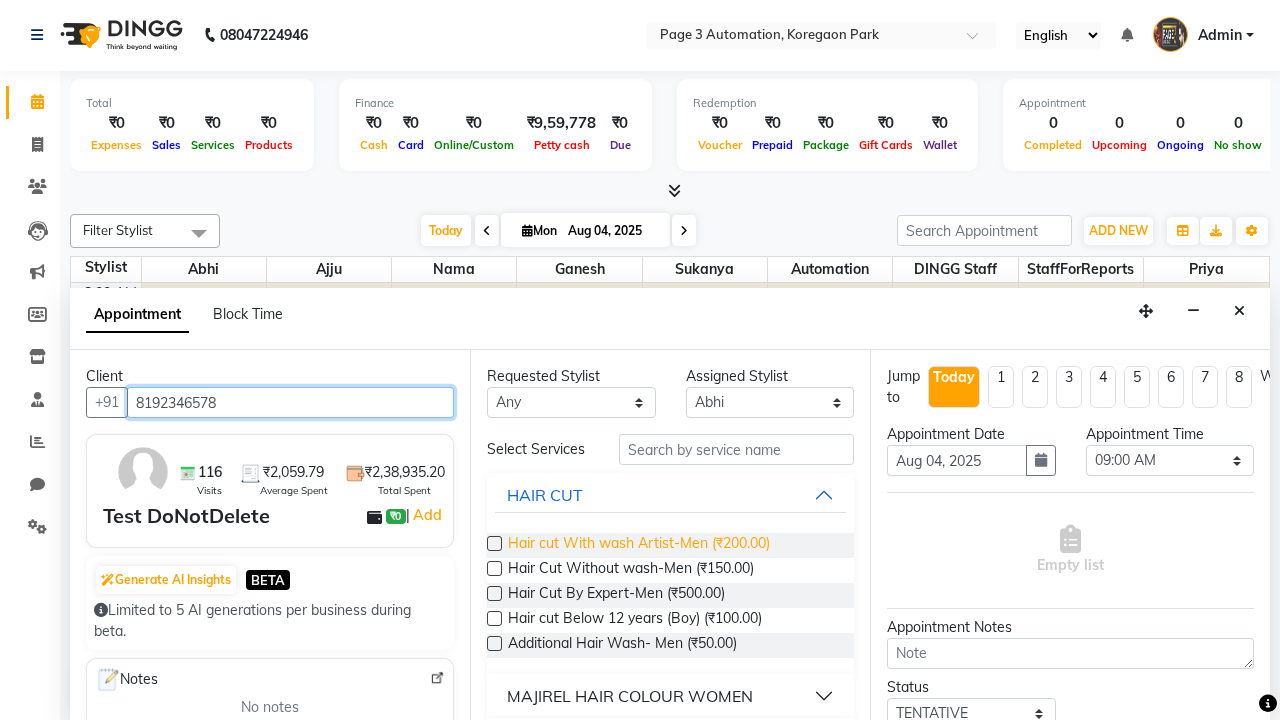 type on "8192346578" 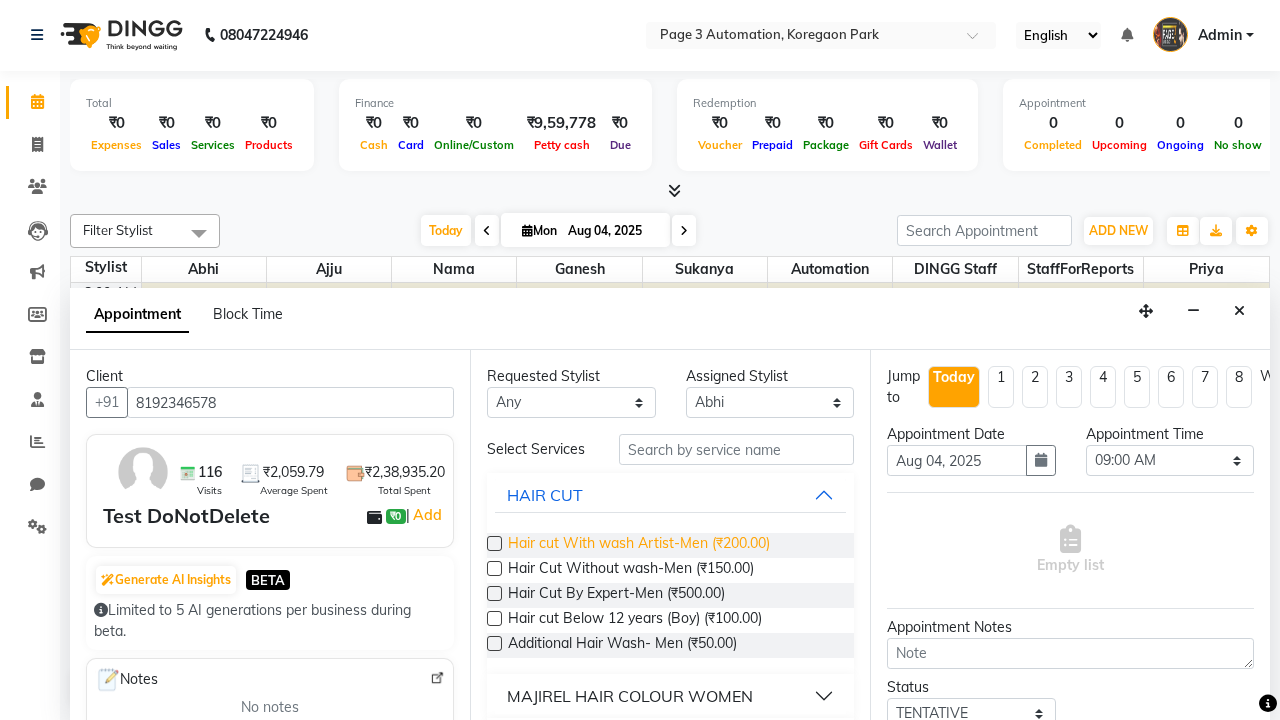 click on "Hair cut With wash Artist-Men (₹200.00)" at bounding box center (639, 545) 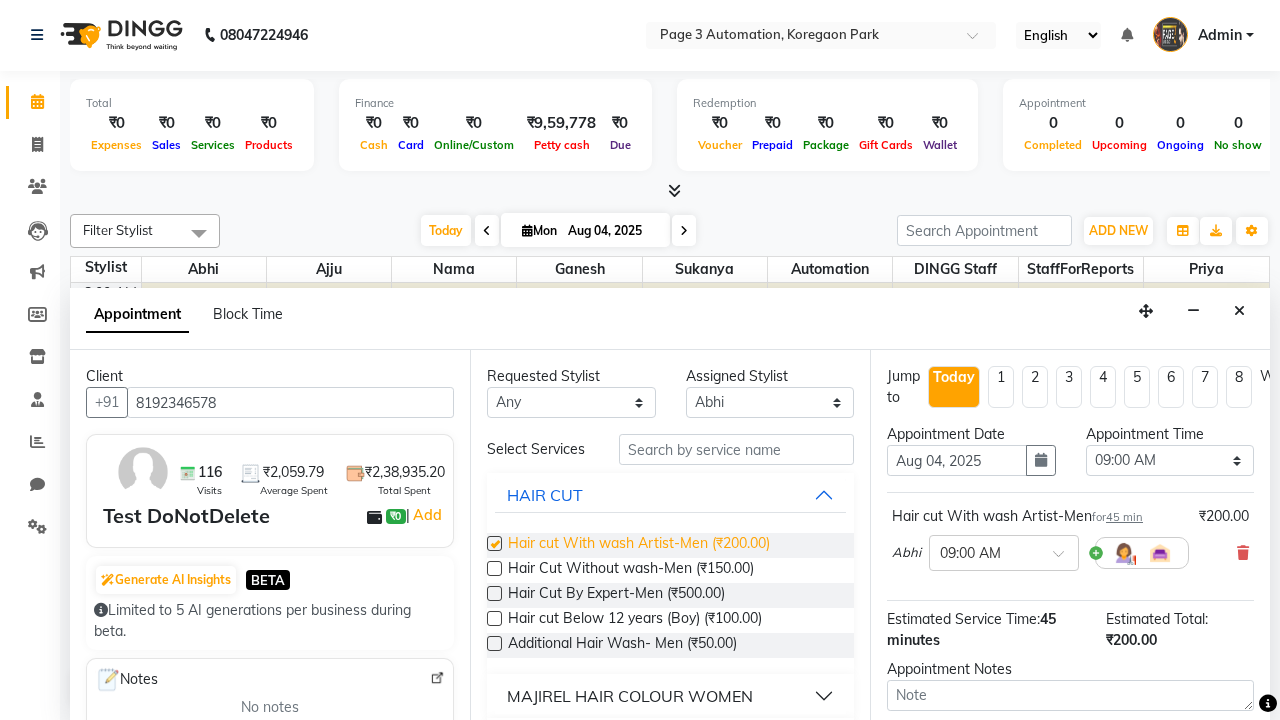 checkbox on "false" 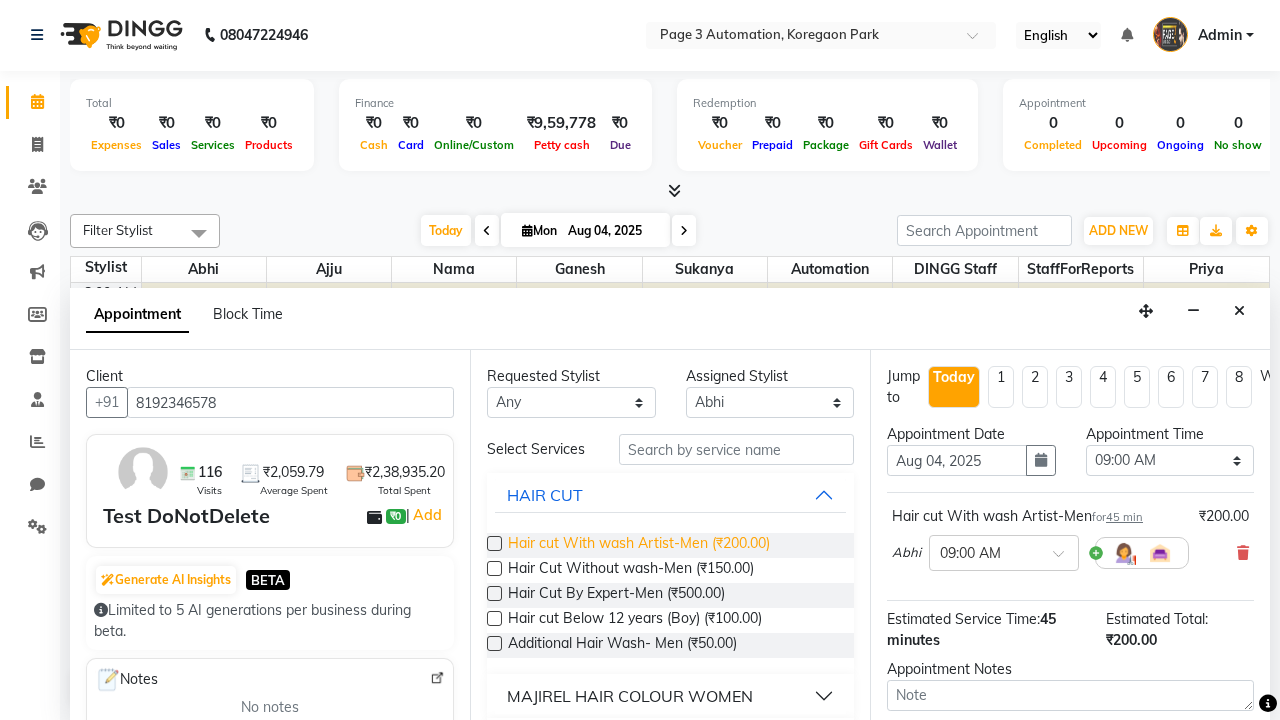 select on "735" 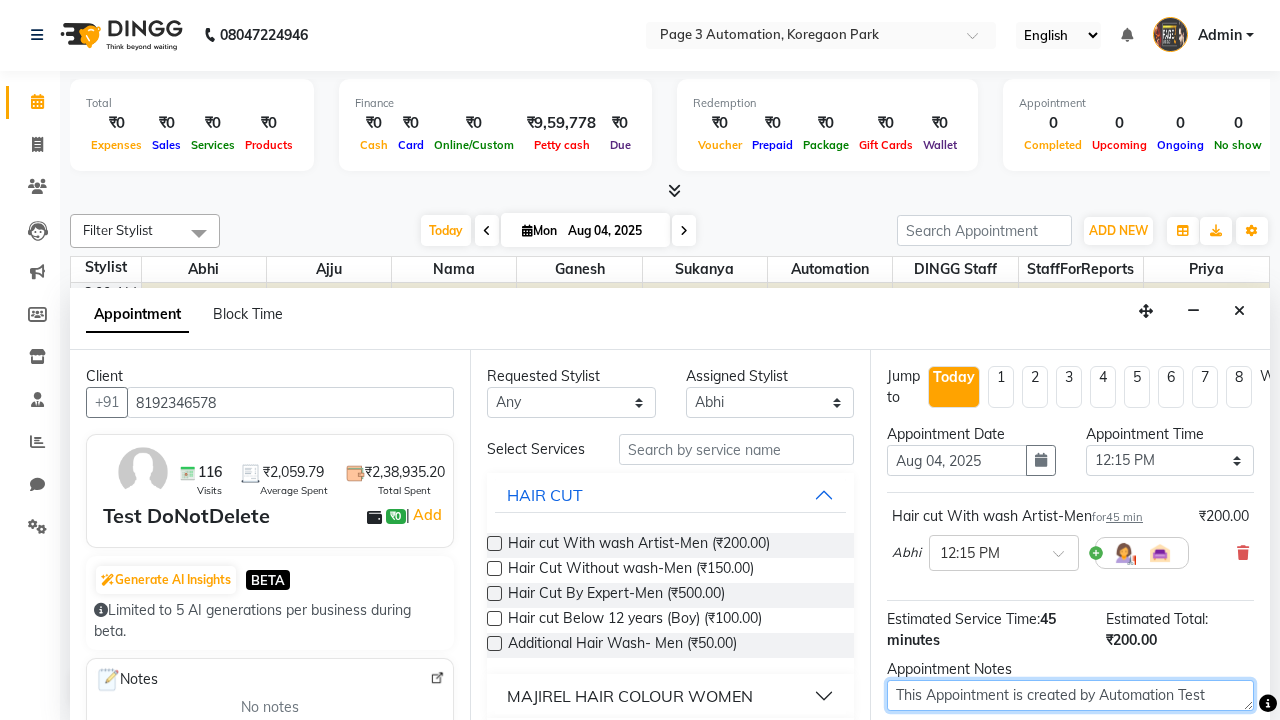 type on "This Appointment is created by Automation Test" 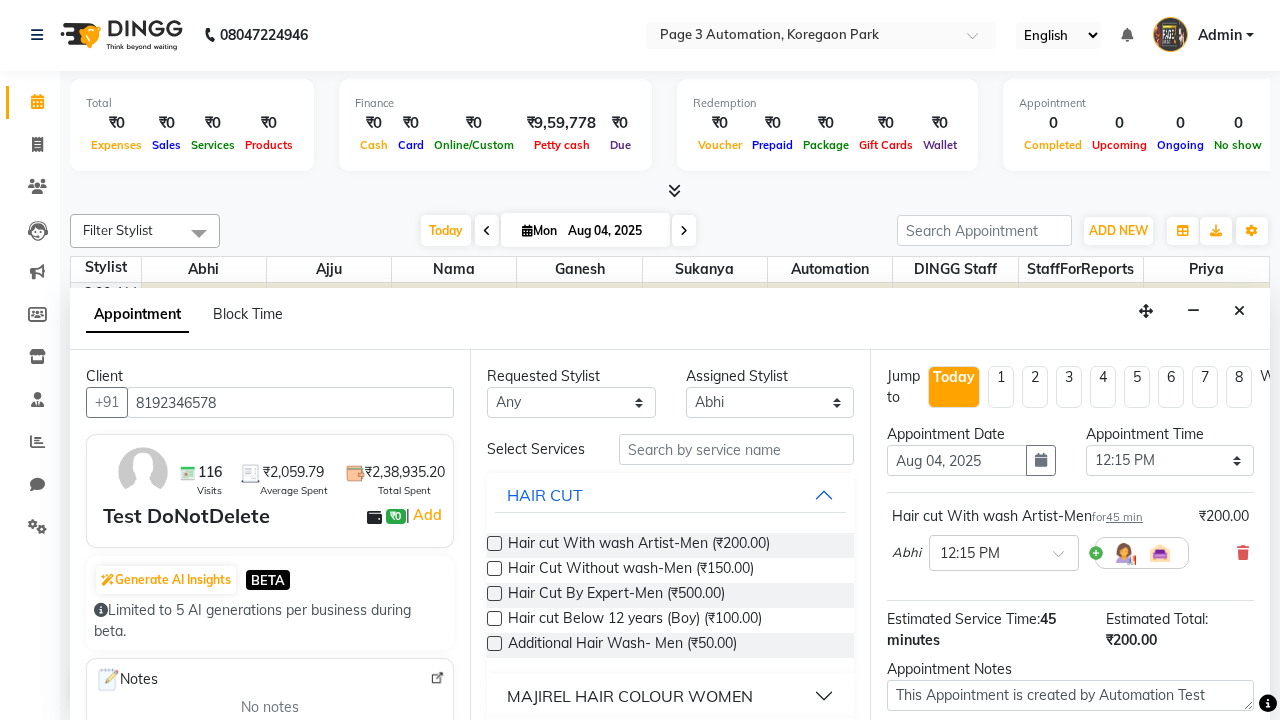 click at bounding box center (1097, 822) 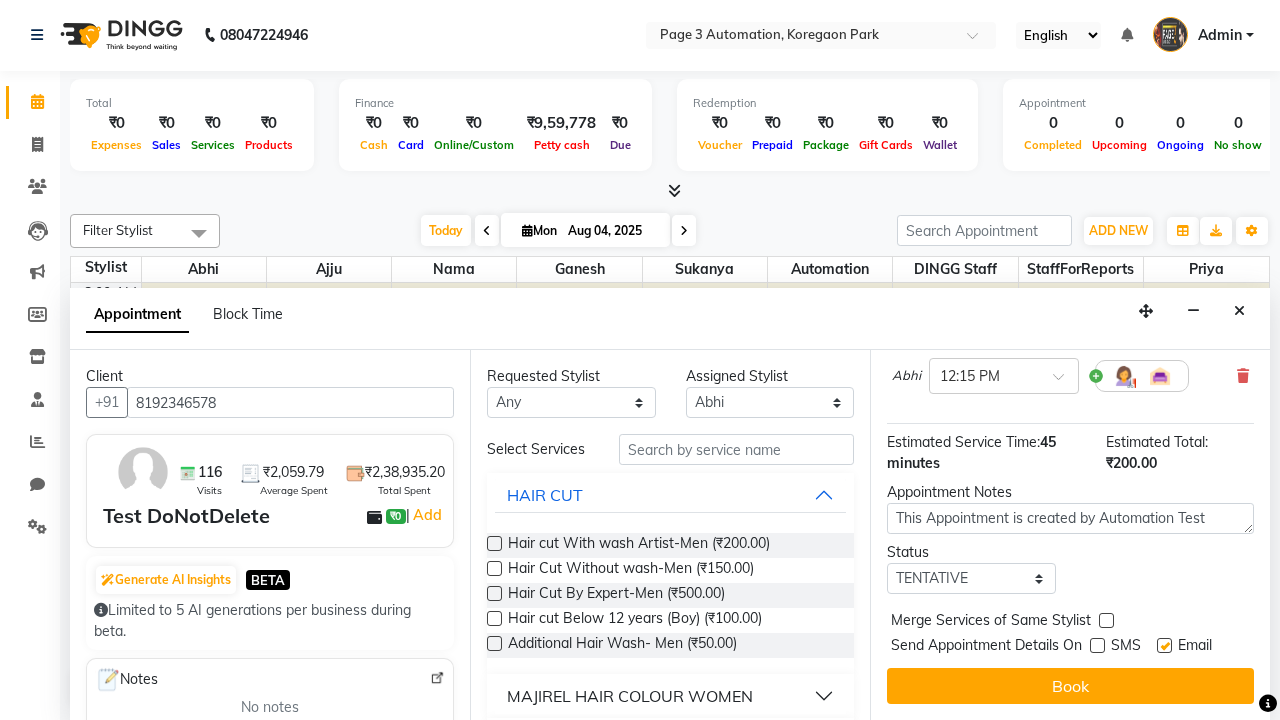 click at bounding box center (1164, 645) 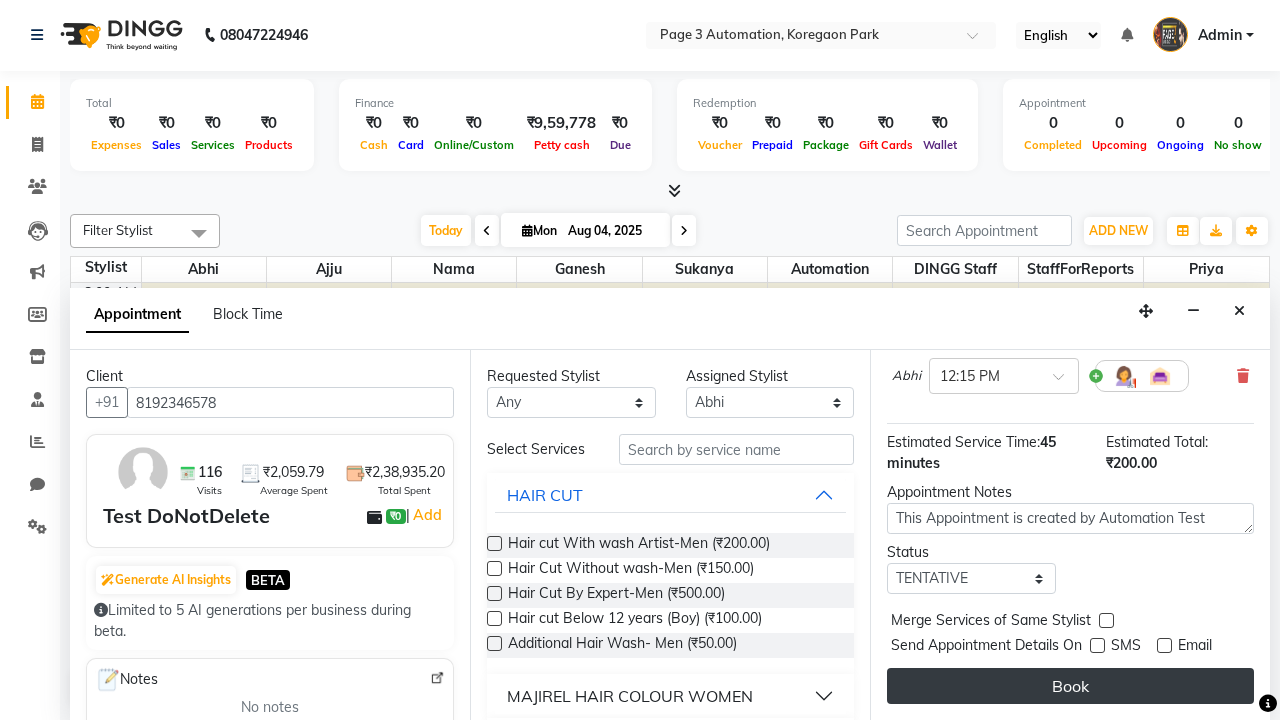 click on "Book" at bounding box center (1070, 686) 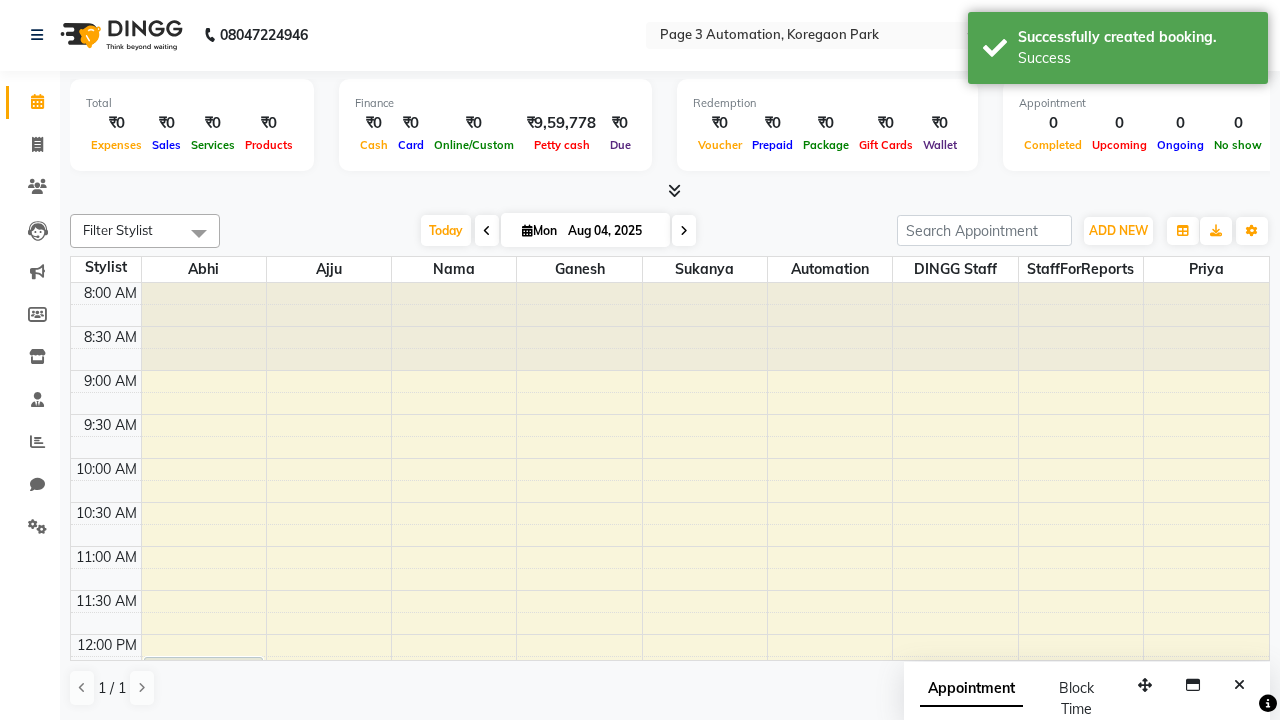 scroll, scrollTop: 0, scrollLeft: 0, axis: both 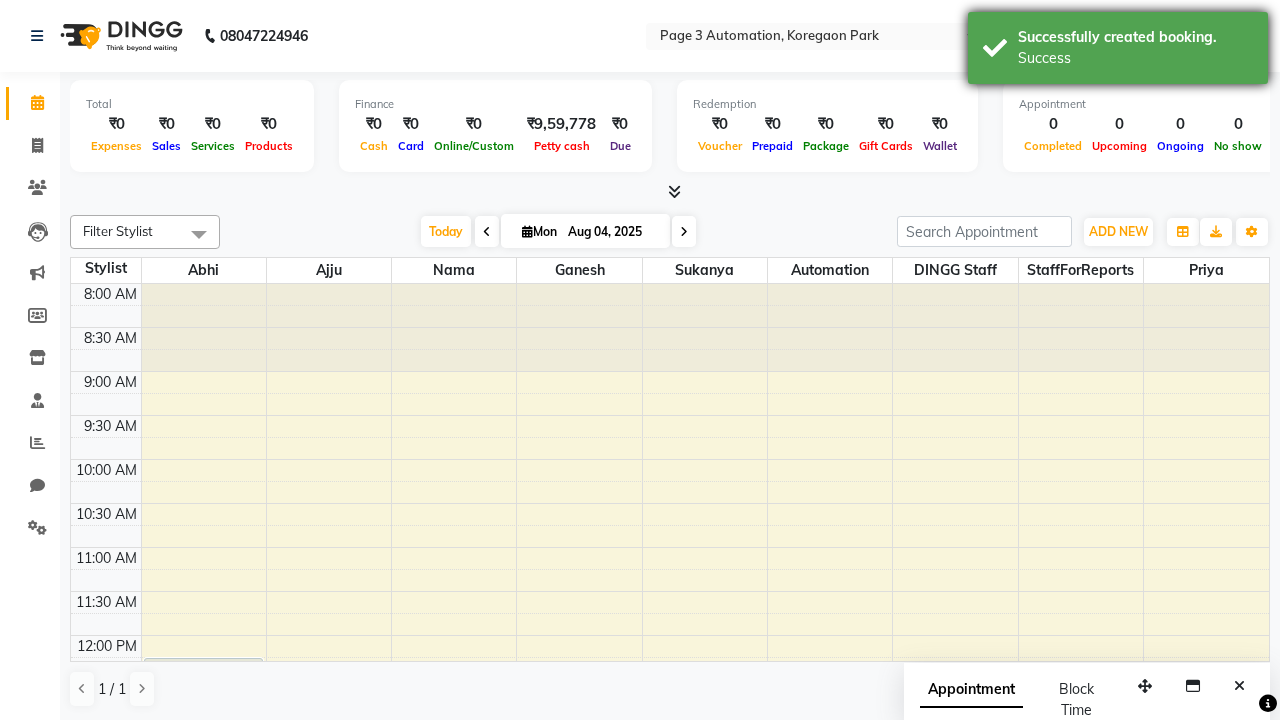 click on "Success" at bounding box center [1135, 58] 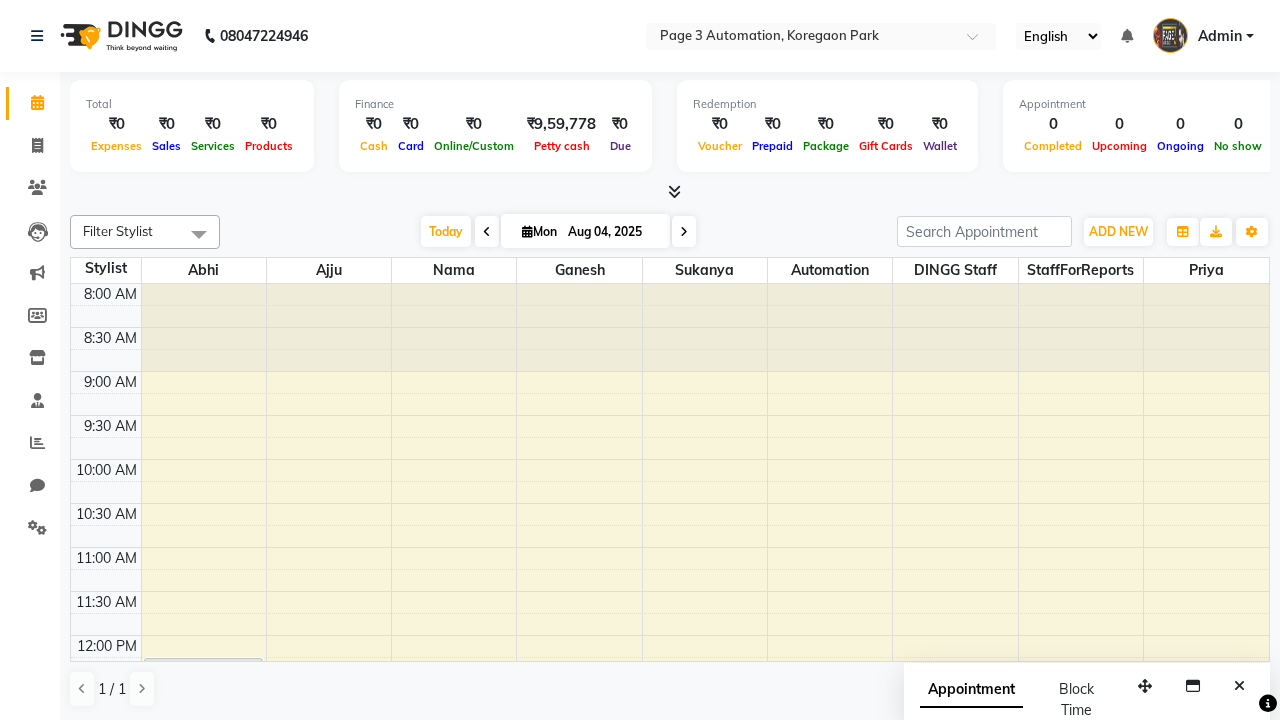 click at bounding box center [199, 234] 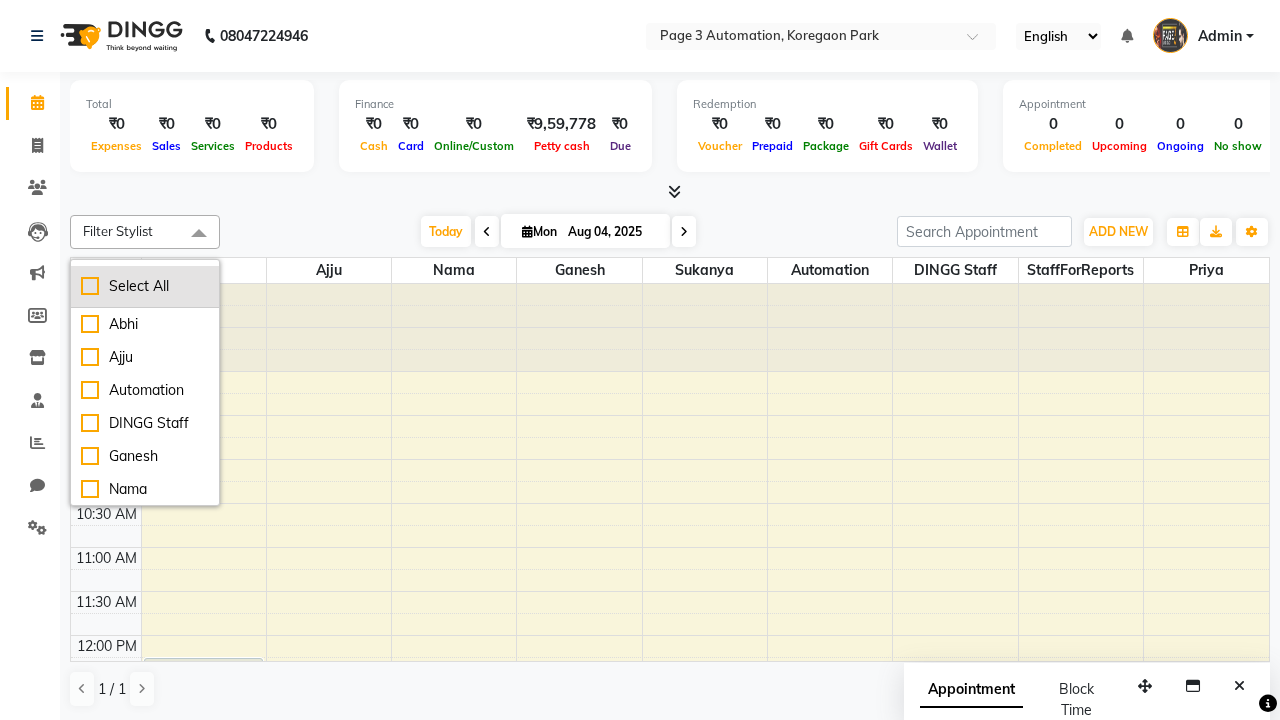 click on "Select All" at bounding box center (145, 286) 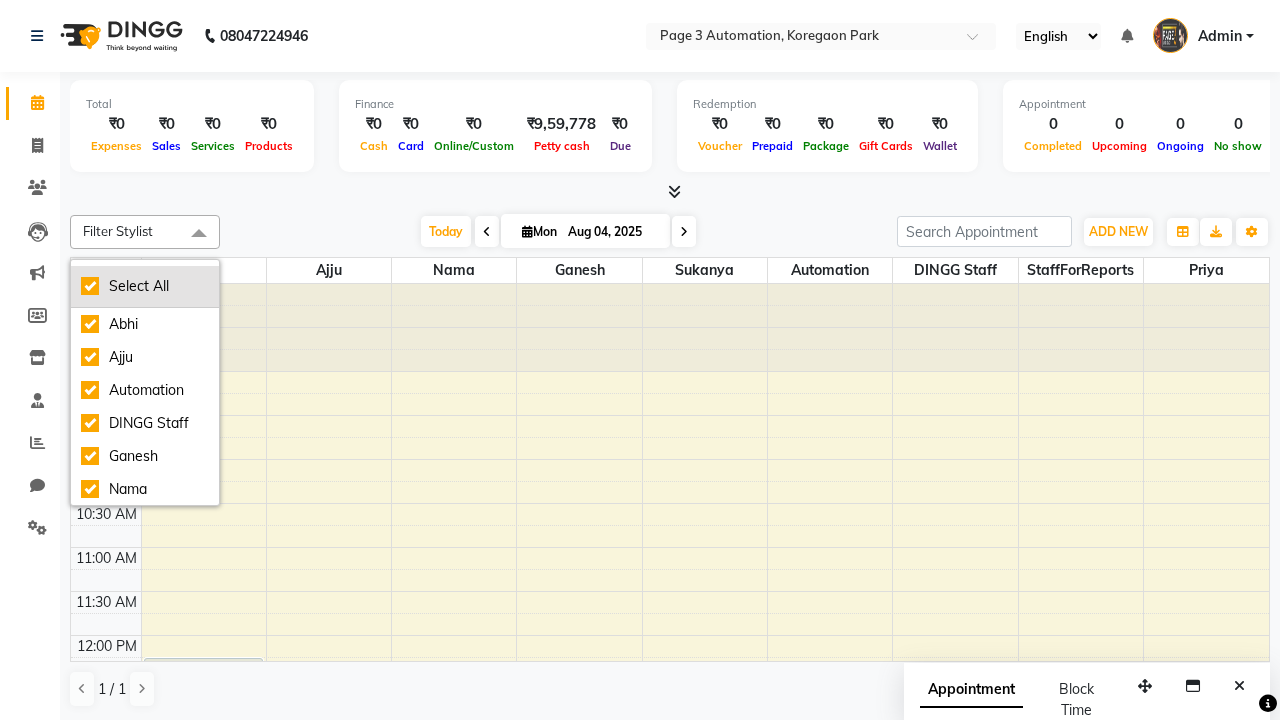 checkbox on "true" 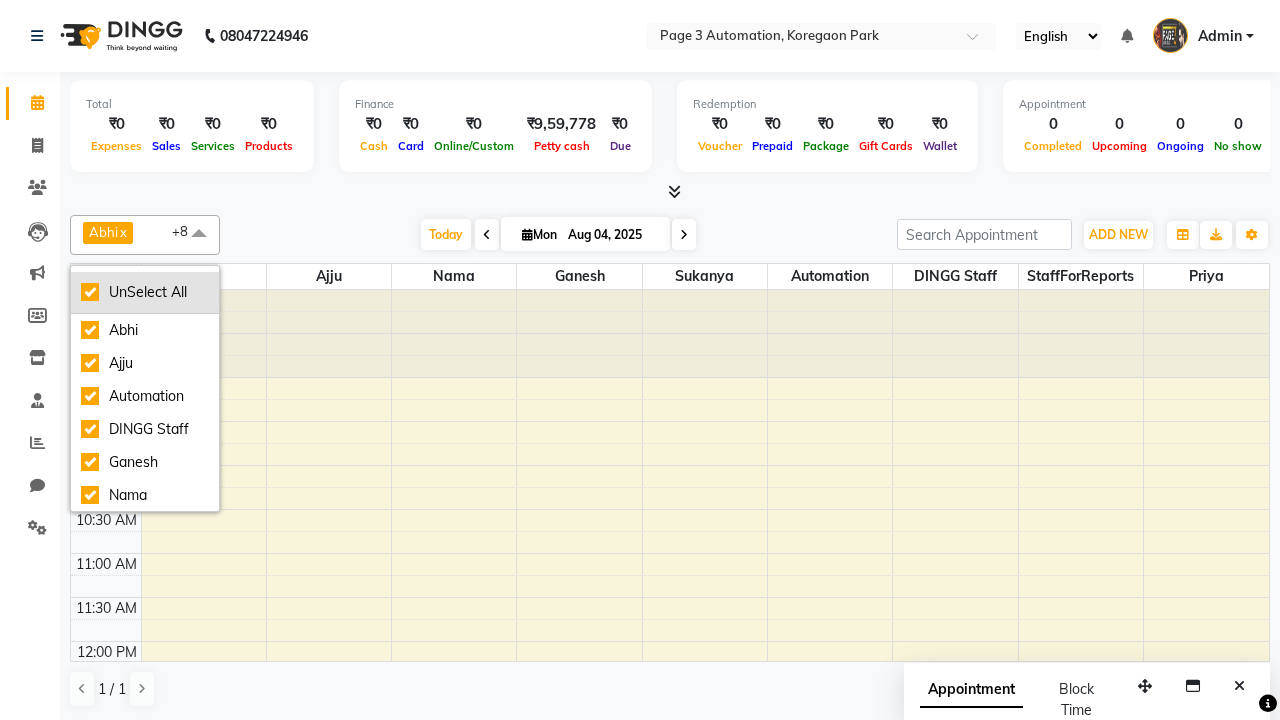 click on "UnSelect All" at bounding box center [145, 292] 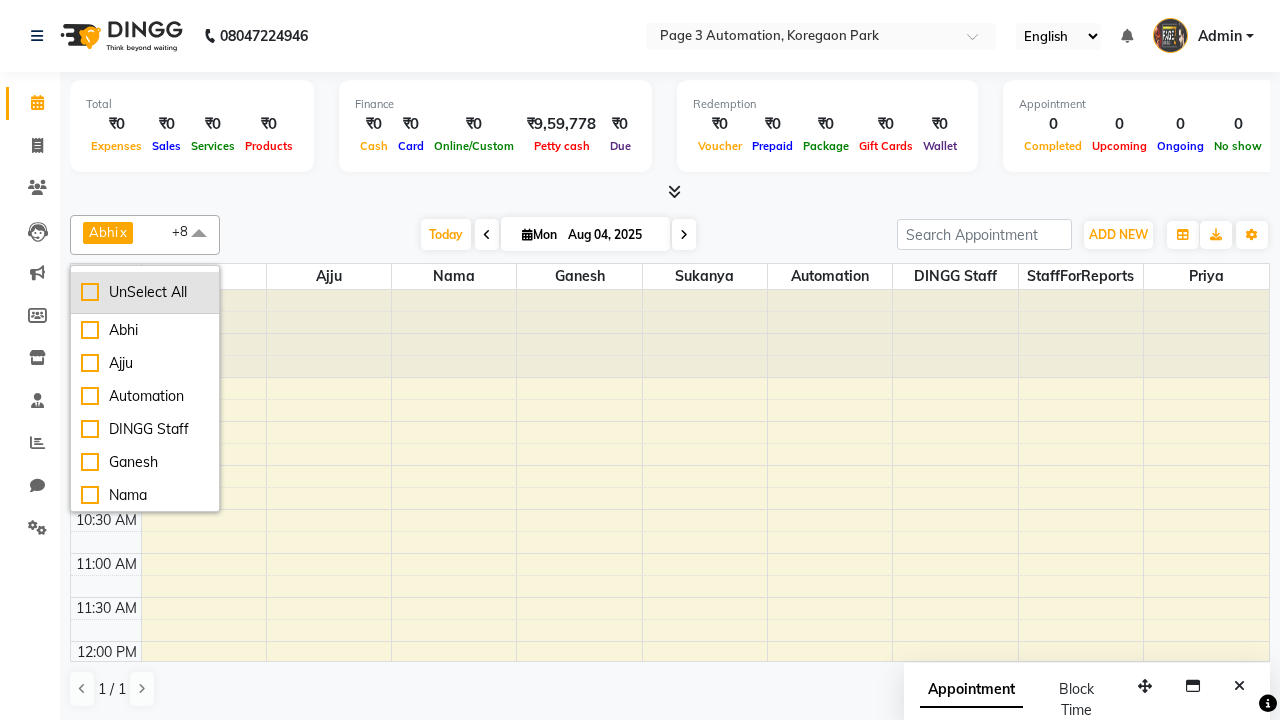 checkbox on "false" 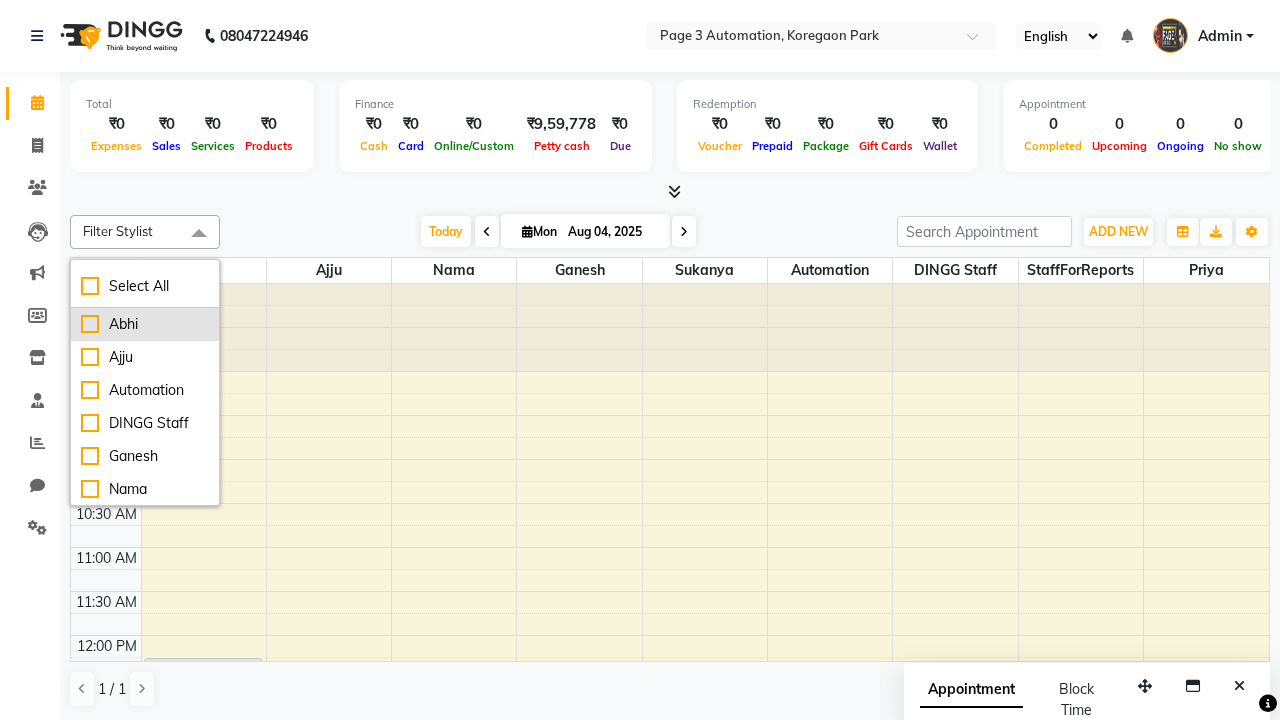 click on "Abhi" at bounding box center (145, 324) 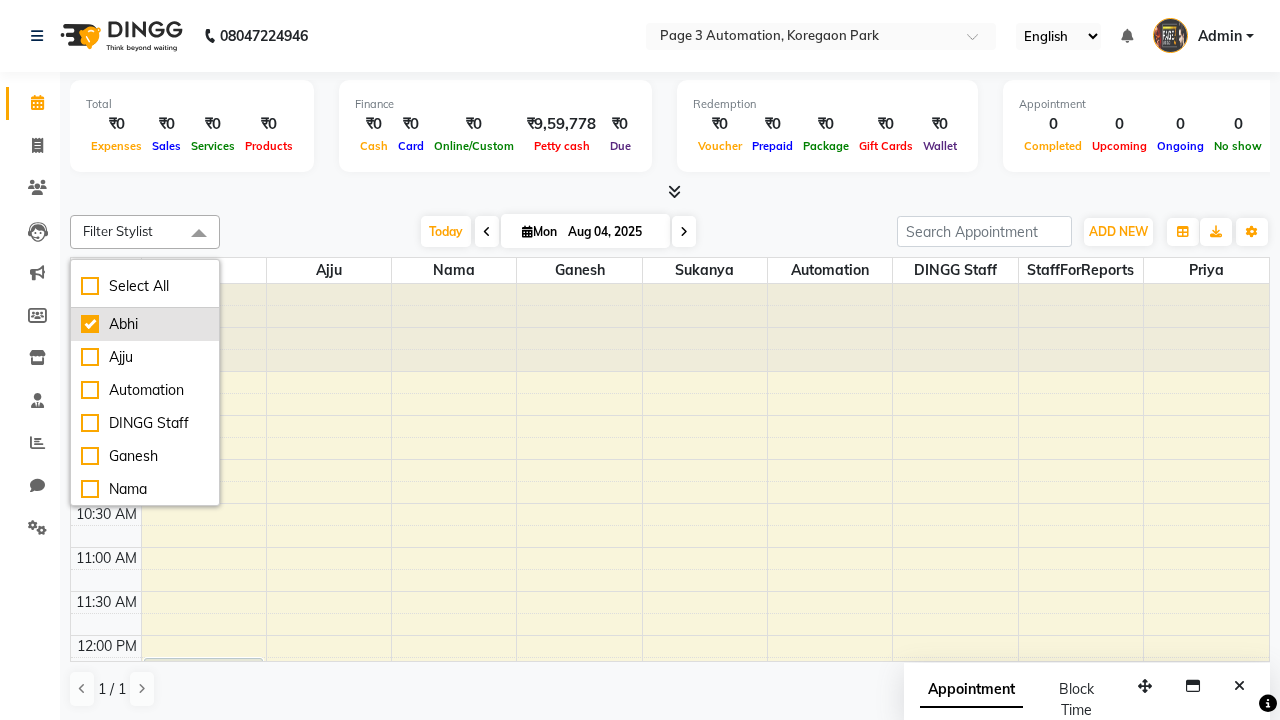 checkbox on "true" 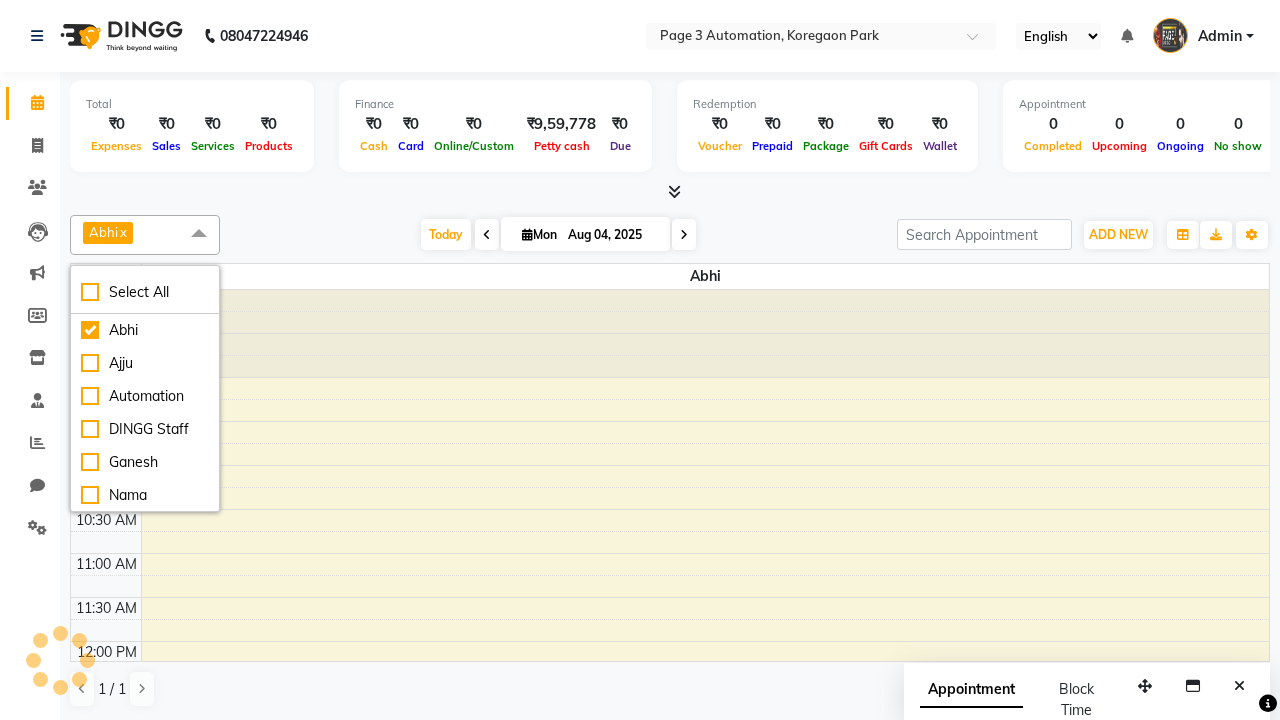 click at bounding box center (199, 234) 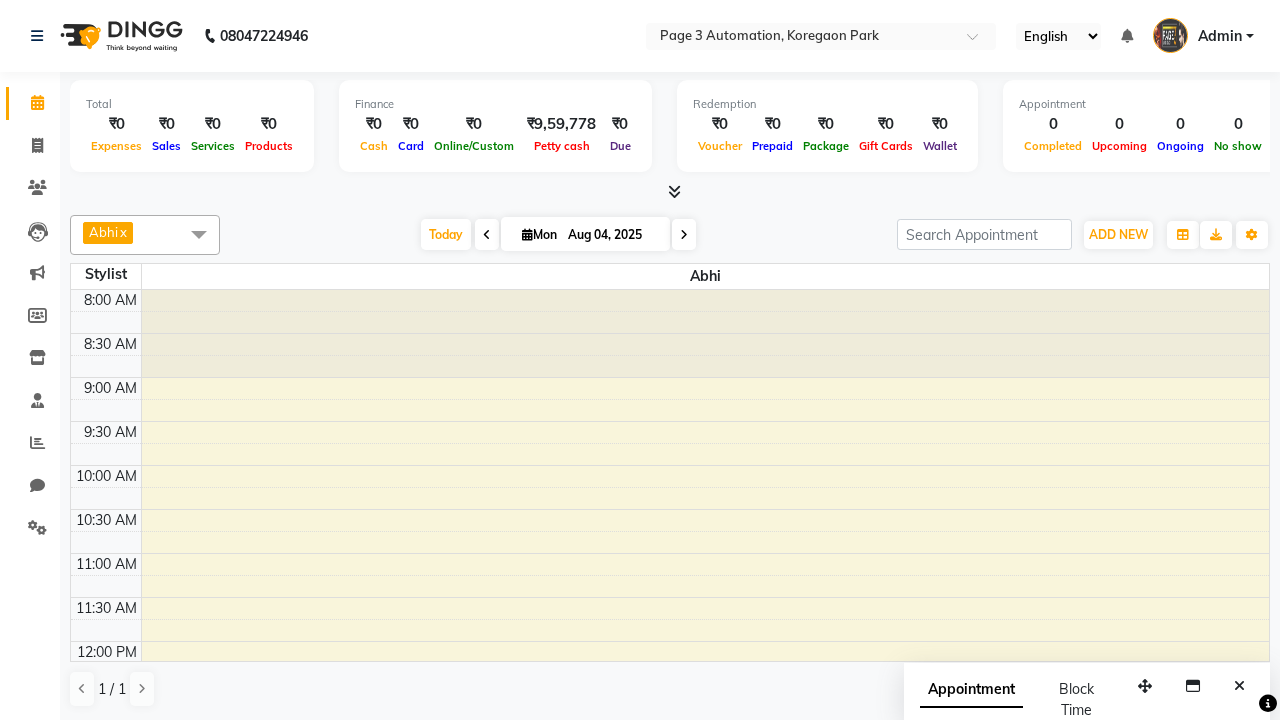 scroll, scrollTop: 221, scrollLeft: 0, axis: vertical 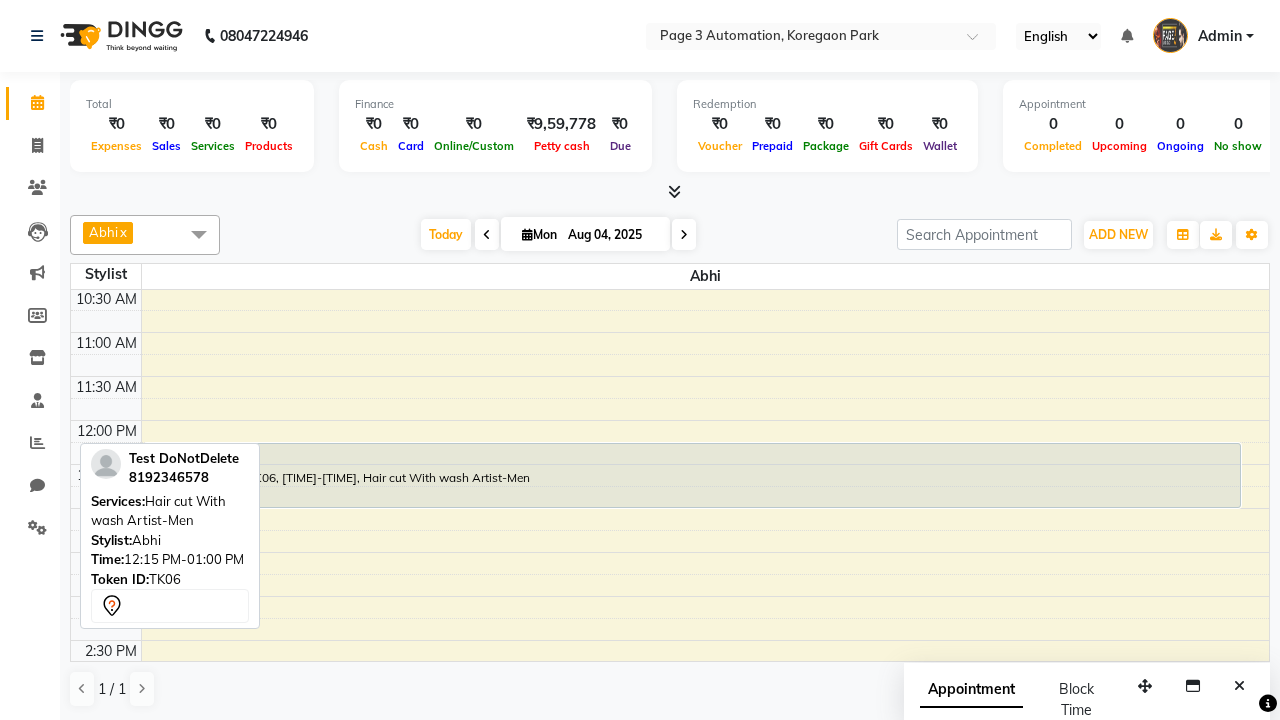 click on "Test DoNotDelete, TK06, [TIME]-[TIME], Hair cut With wash Artist-Men" at bounding box center (692, 475) 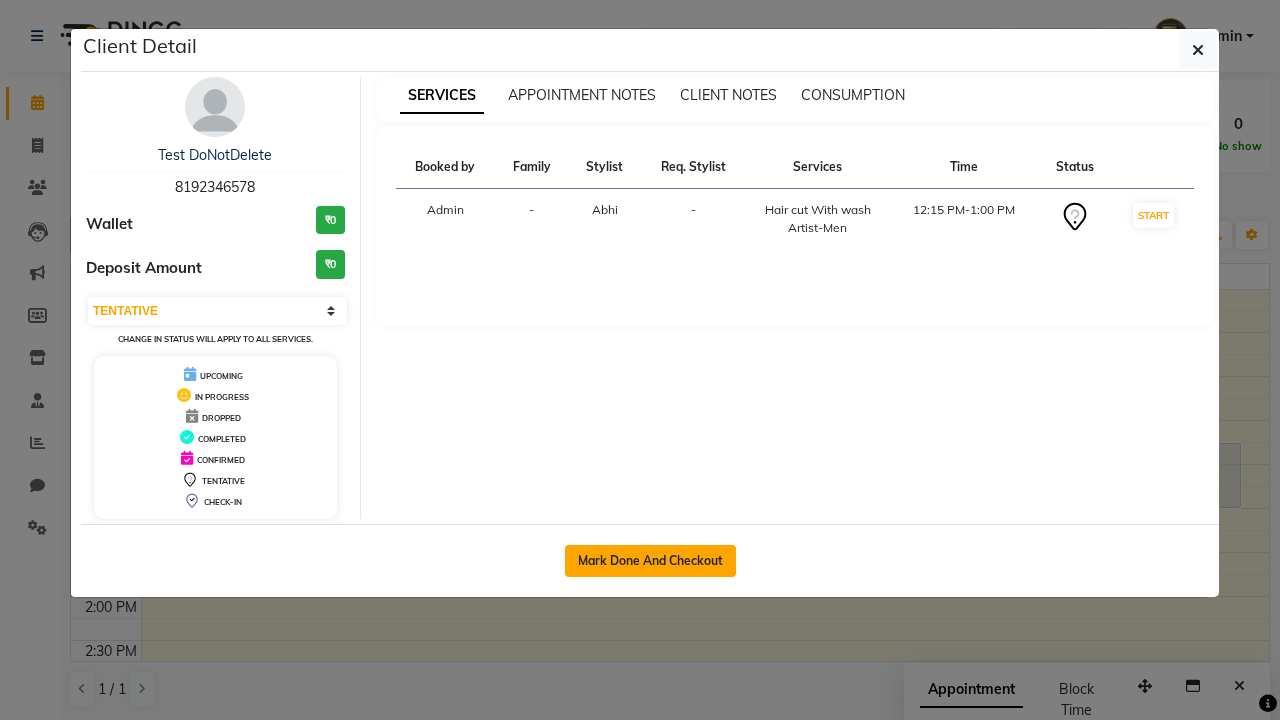 click on "Mark Done And Checkout" 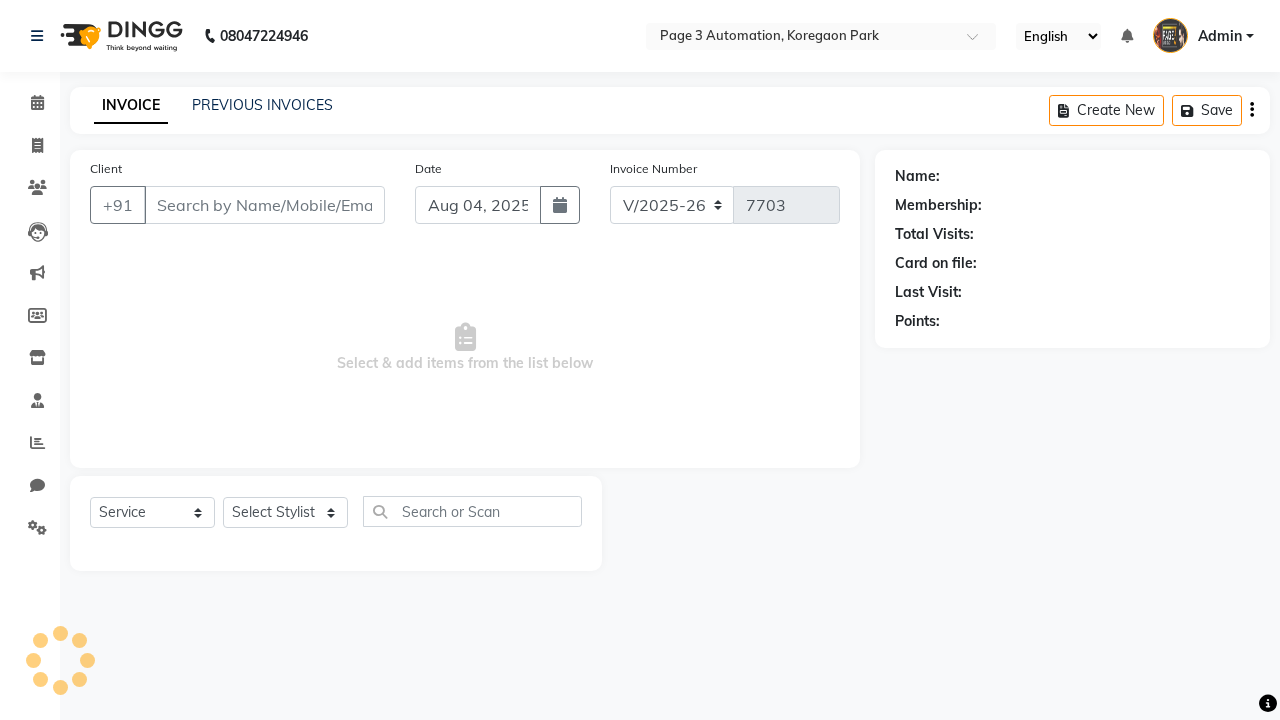 type on "8192346578" 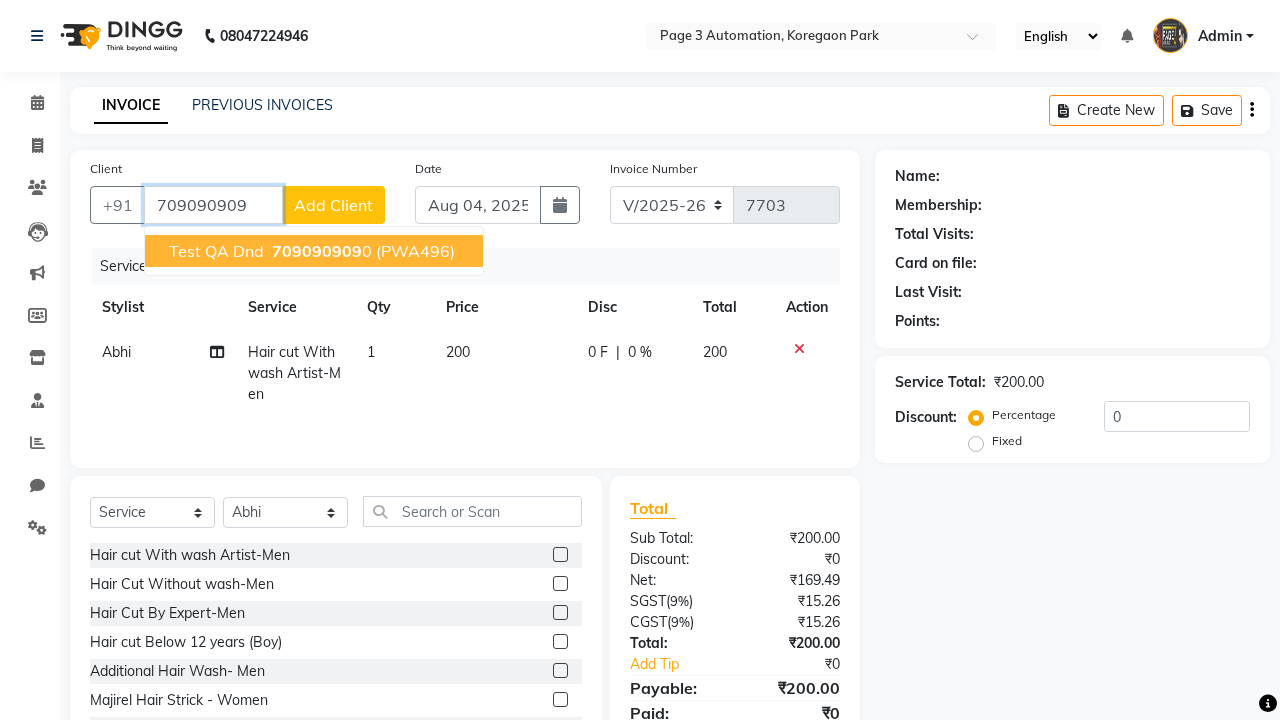 click on "709090909" at bounding box center [317, 251] 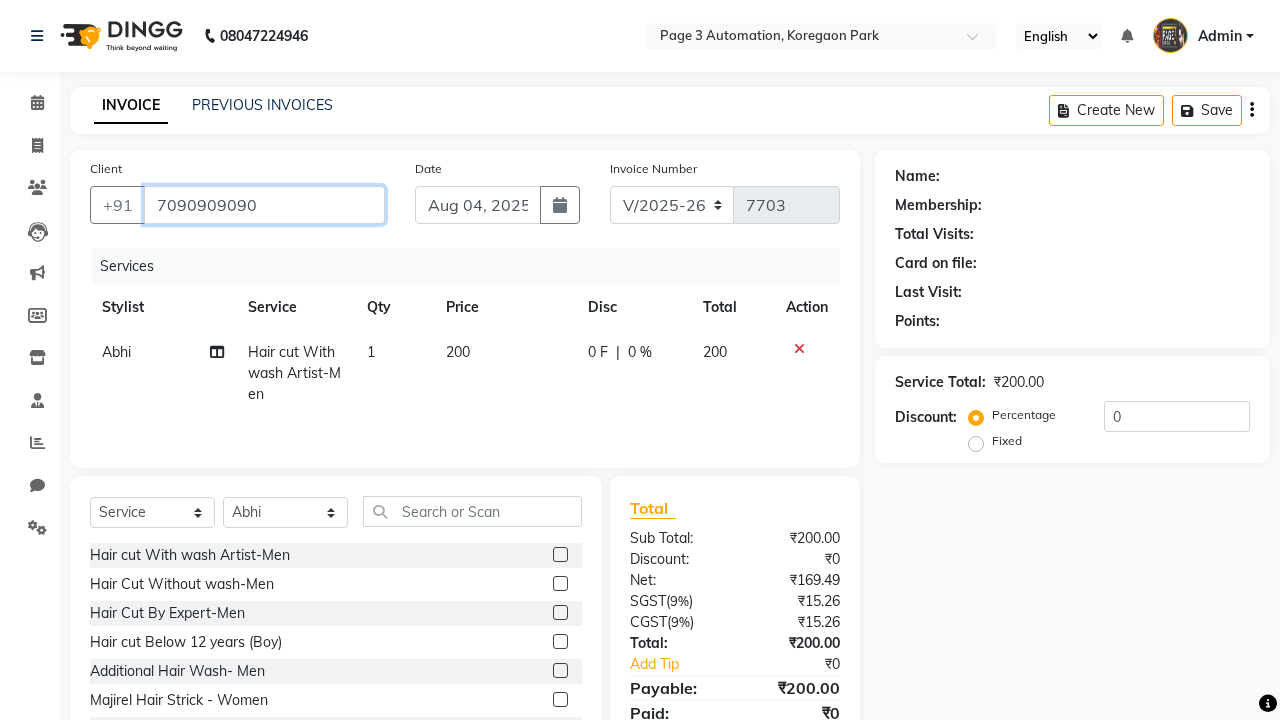 type on "7090909090" 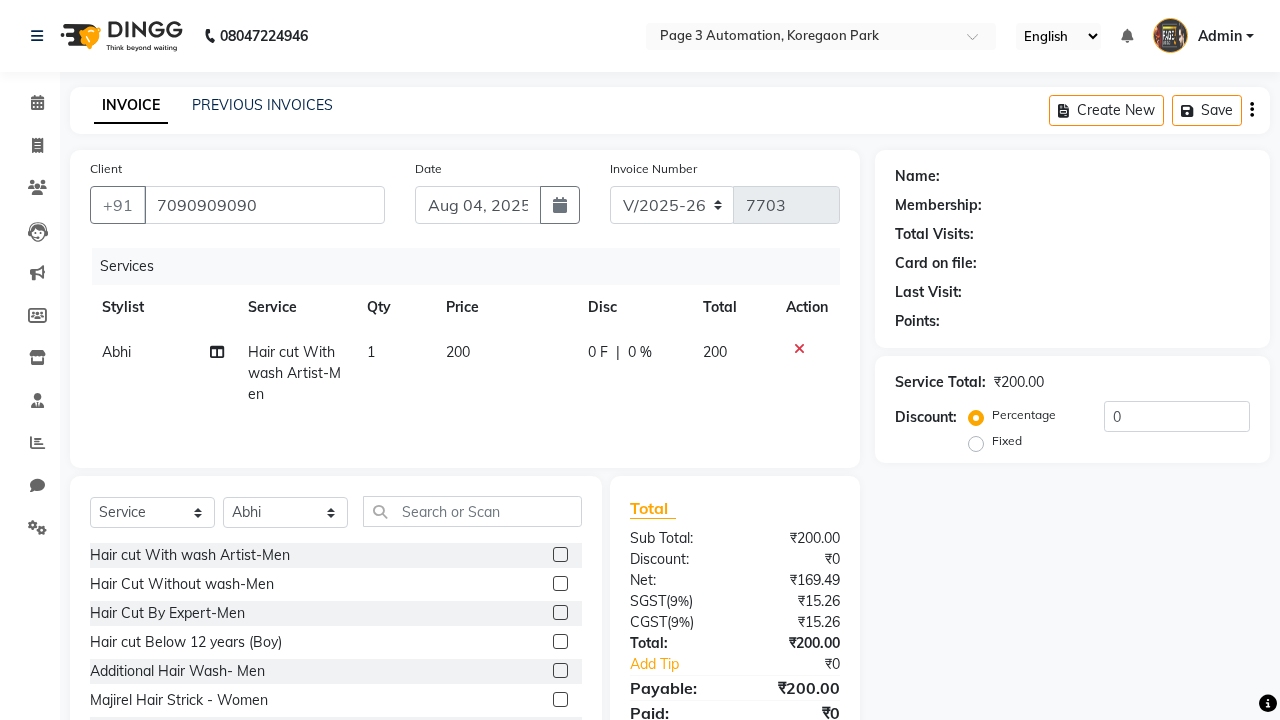 select on "1: Object" 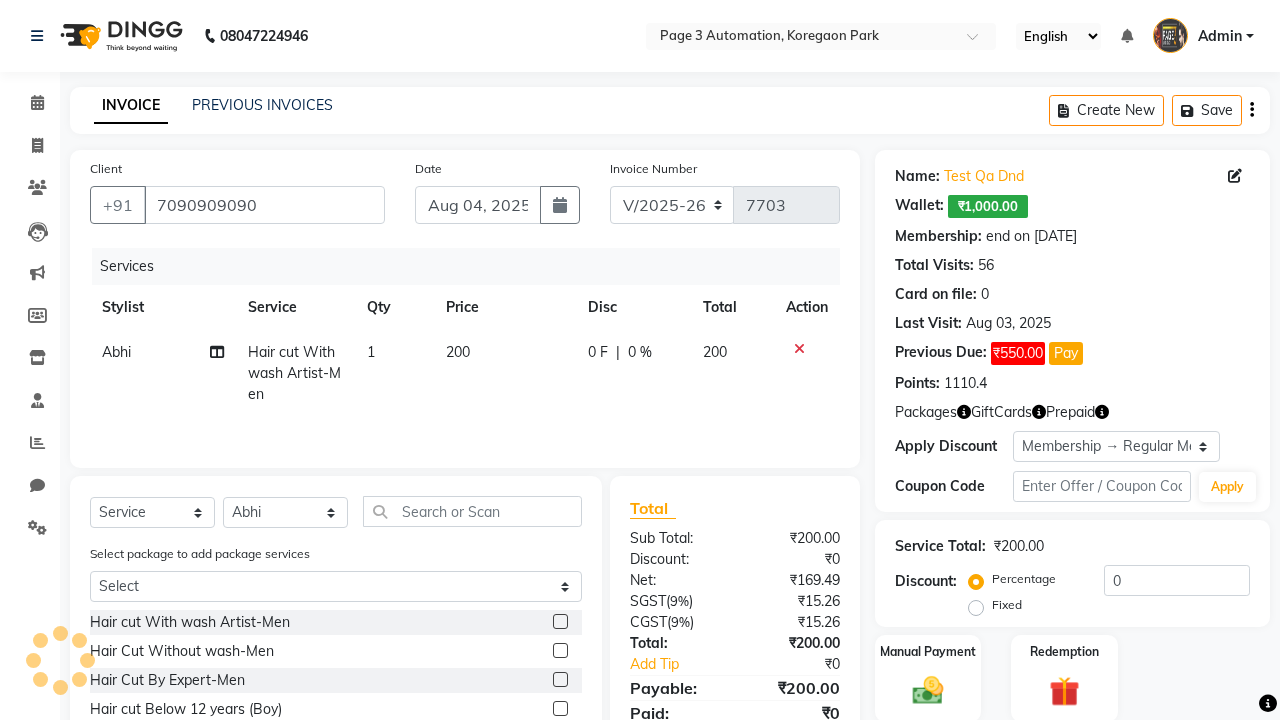 type on "20" 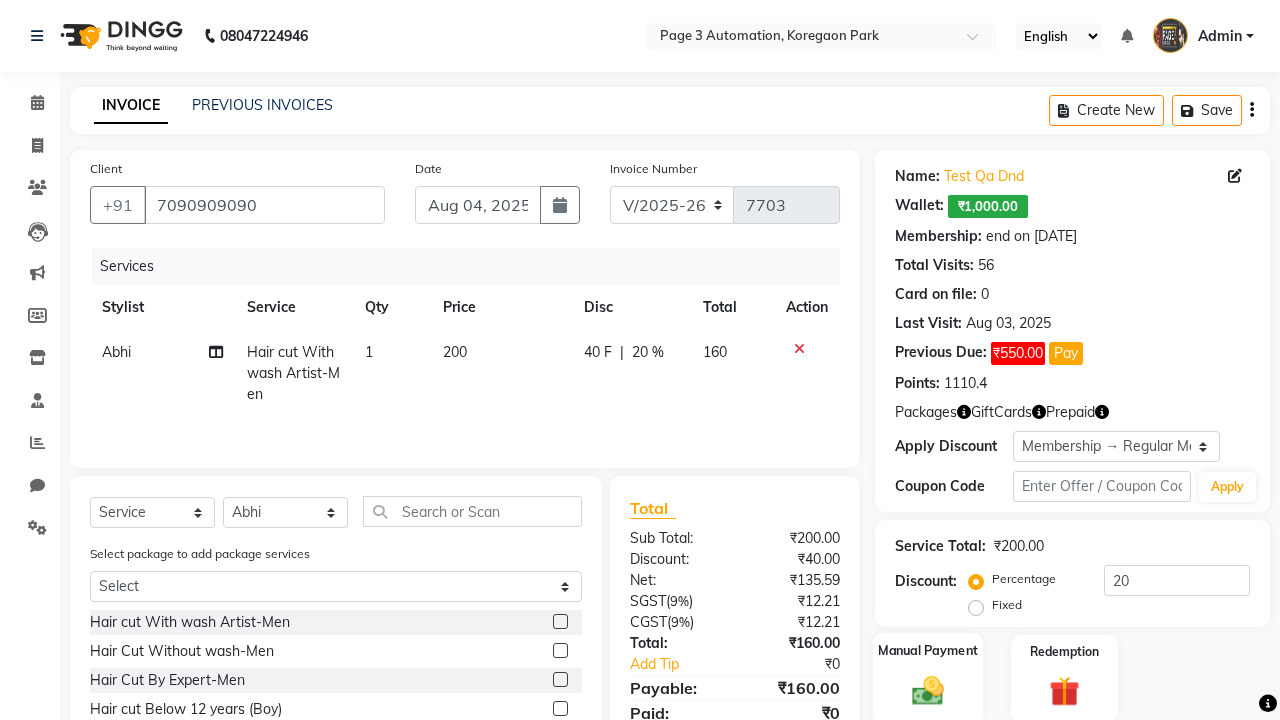 click 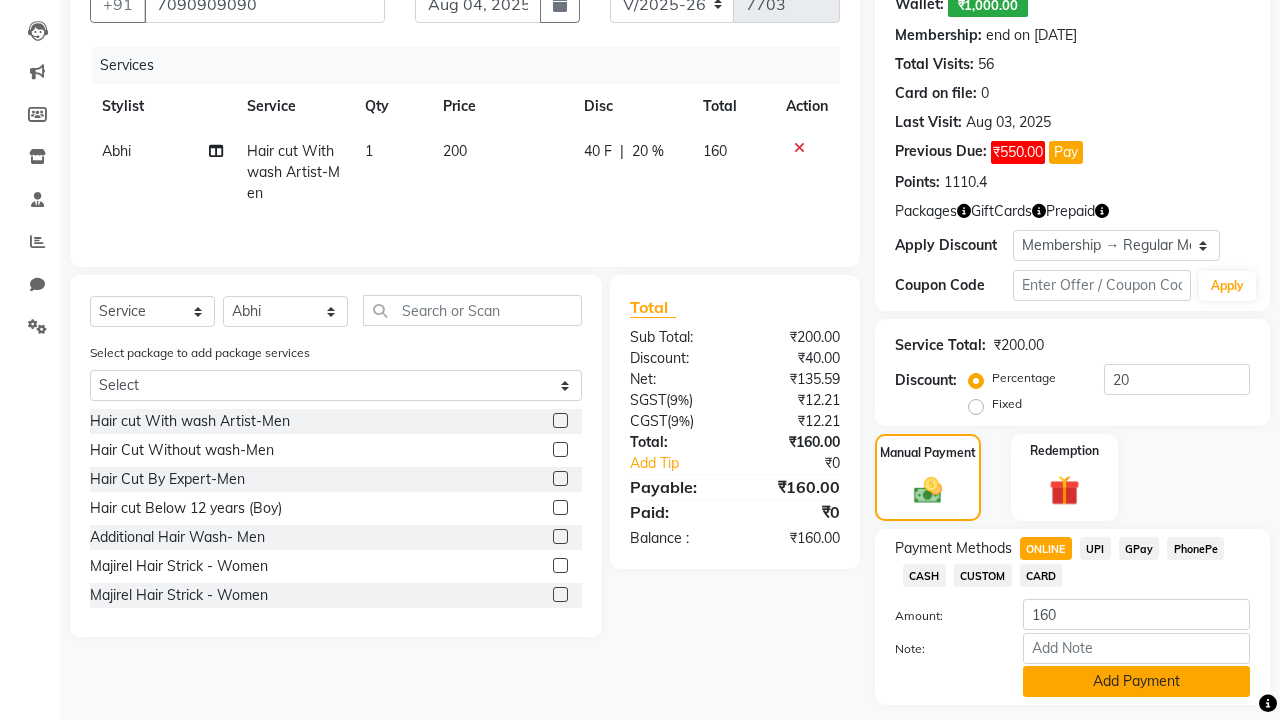 click on "Add Payment" 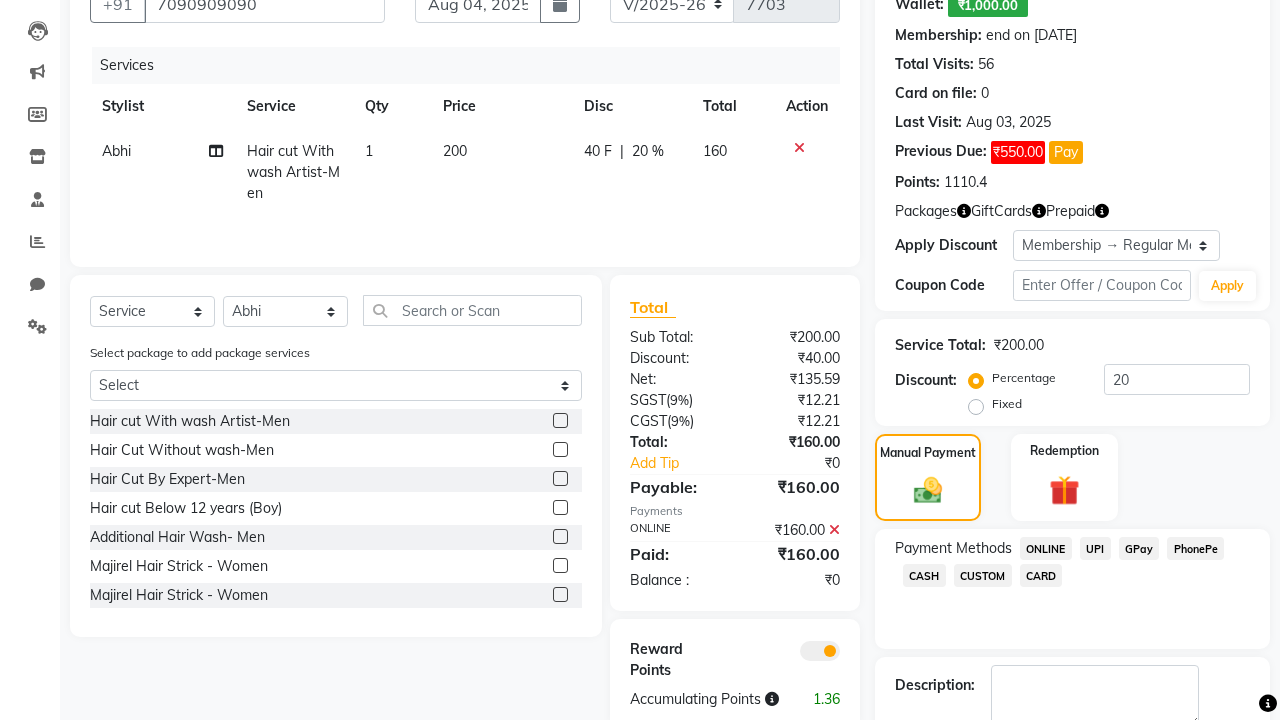 click on "Checkout" 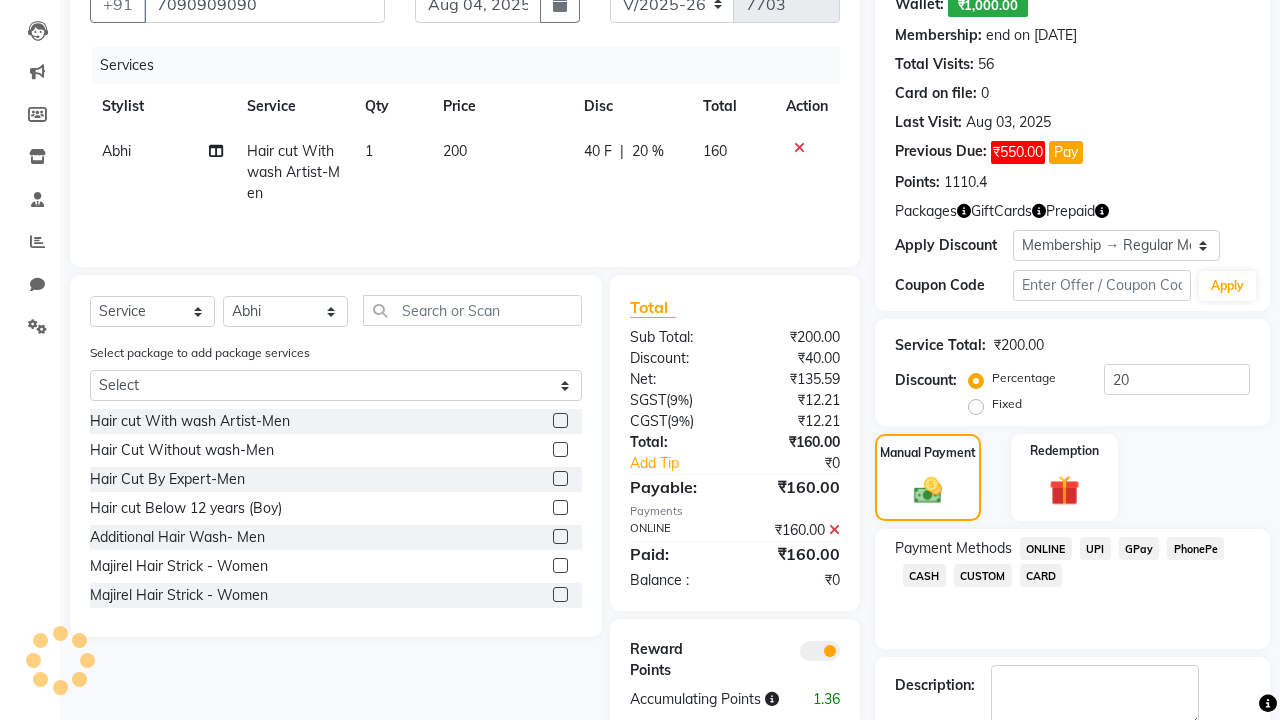 scroll, scrollTop: 314, scrollLeft: 0, axis: vertical 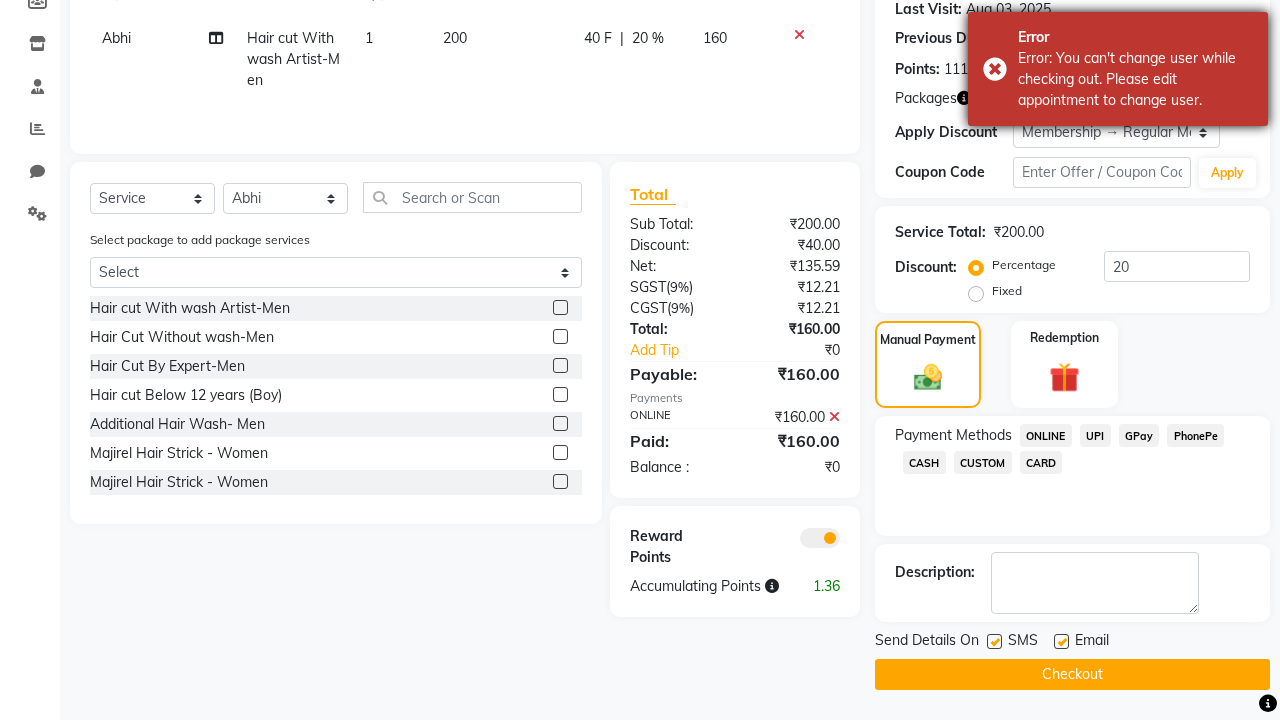 click on "Error: You can't change user while checking out. Please edit appointment to change user." at bounding box center (1135, 79) 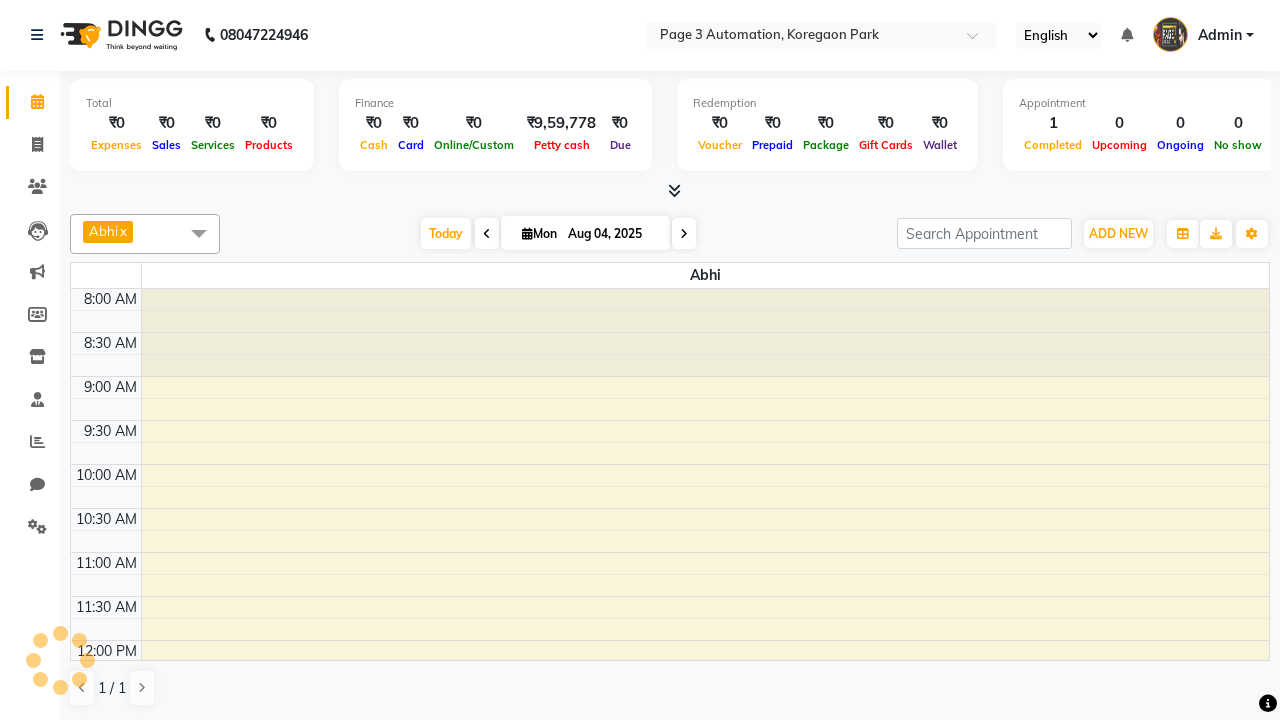 scroll, scrollTop: 0, scrollLeft: 0, axis: both 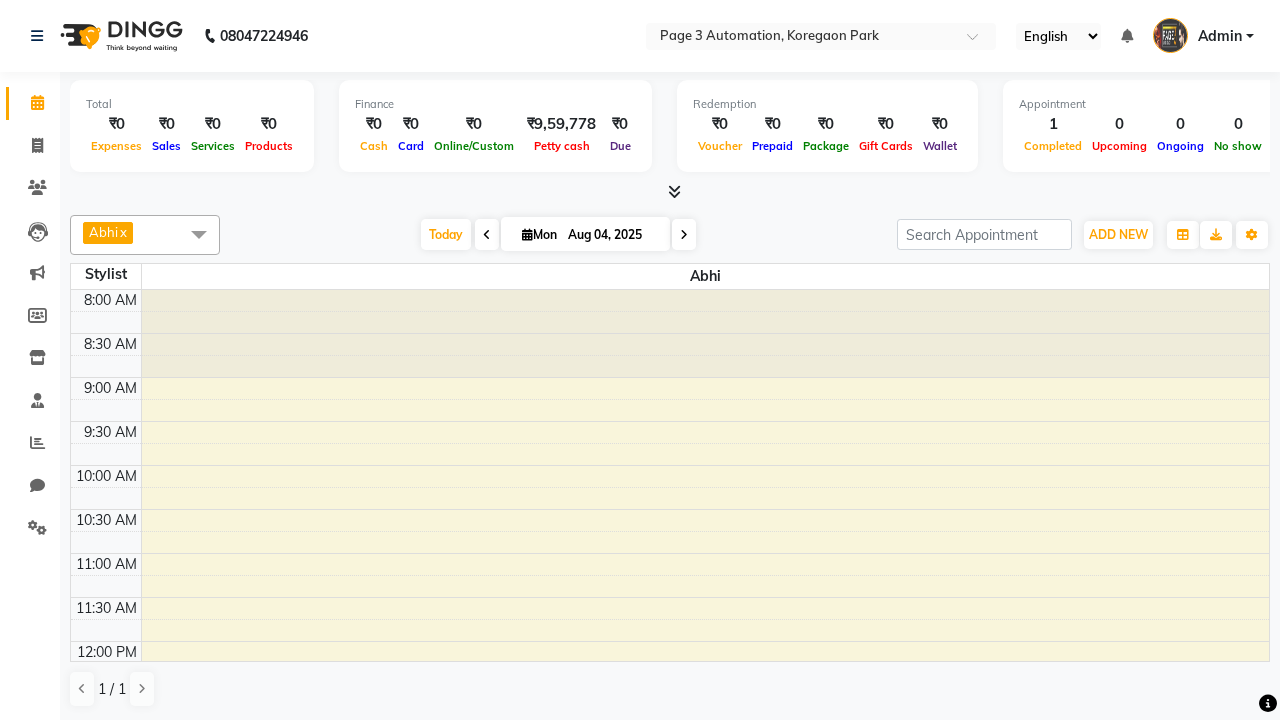 click on "Test DoNotDelete, TK06, [TIME]-[TIME], Hair cut With wash Artist-Men" at bounding box center (692, 696) 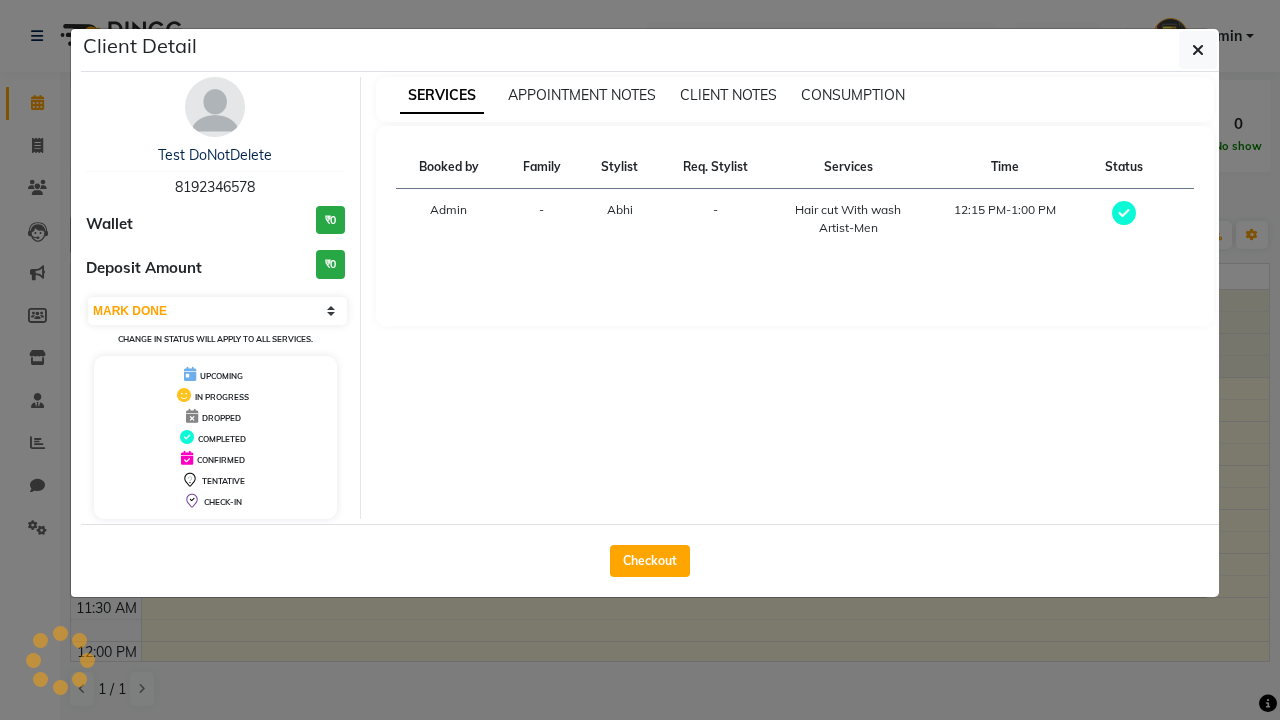 scroll, scrollTop: 221, scrollLeft: 0, axis: vertical 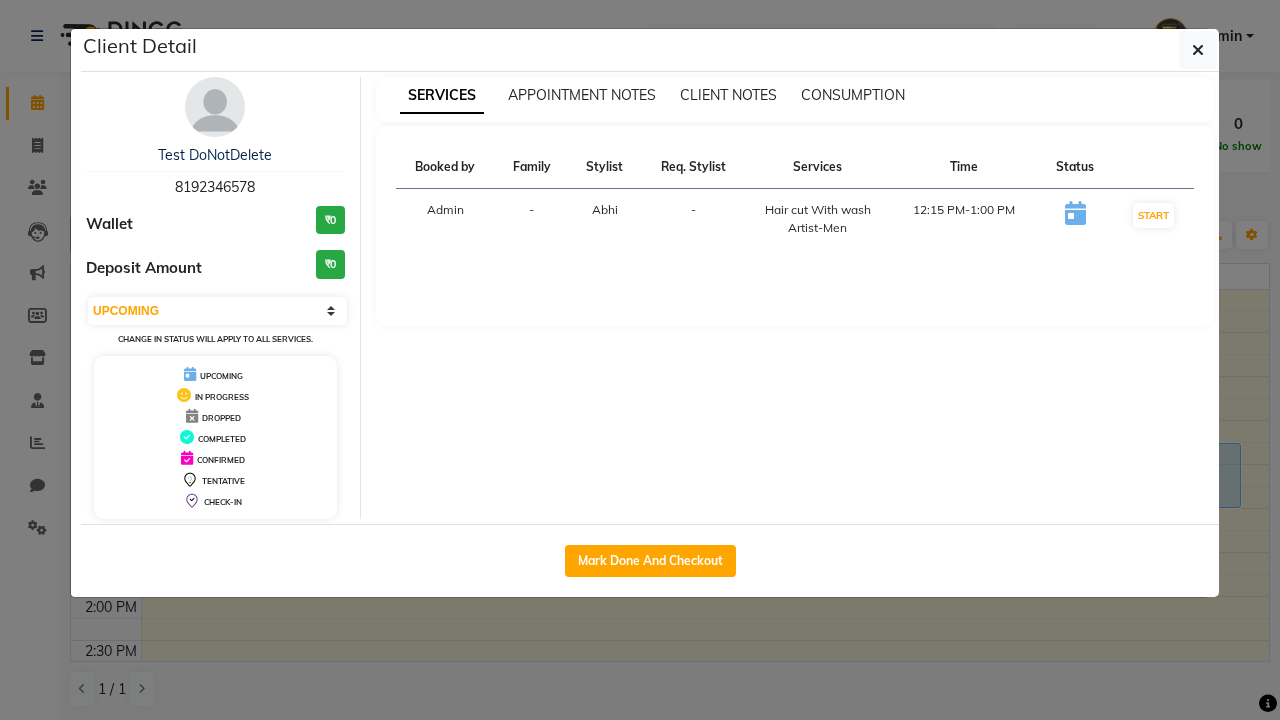 select on "2" 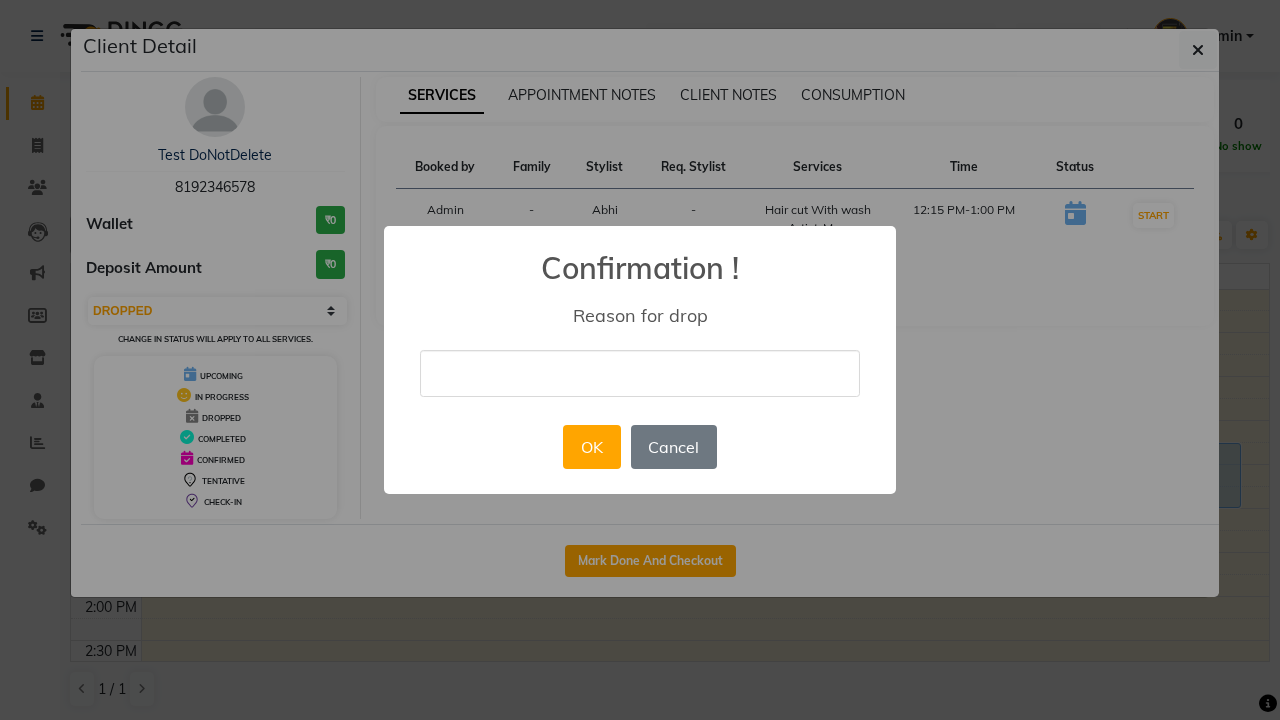 type on "drop appointment by selecting drop option from dropdown" 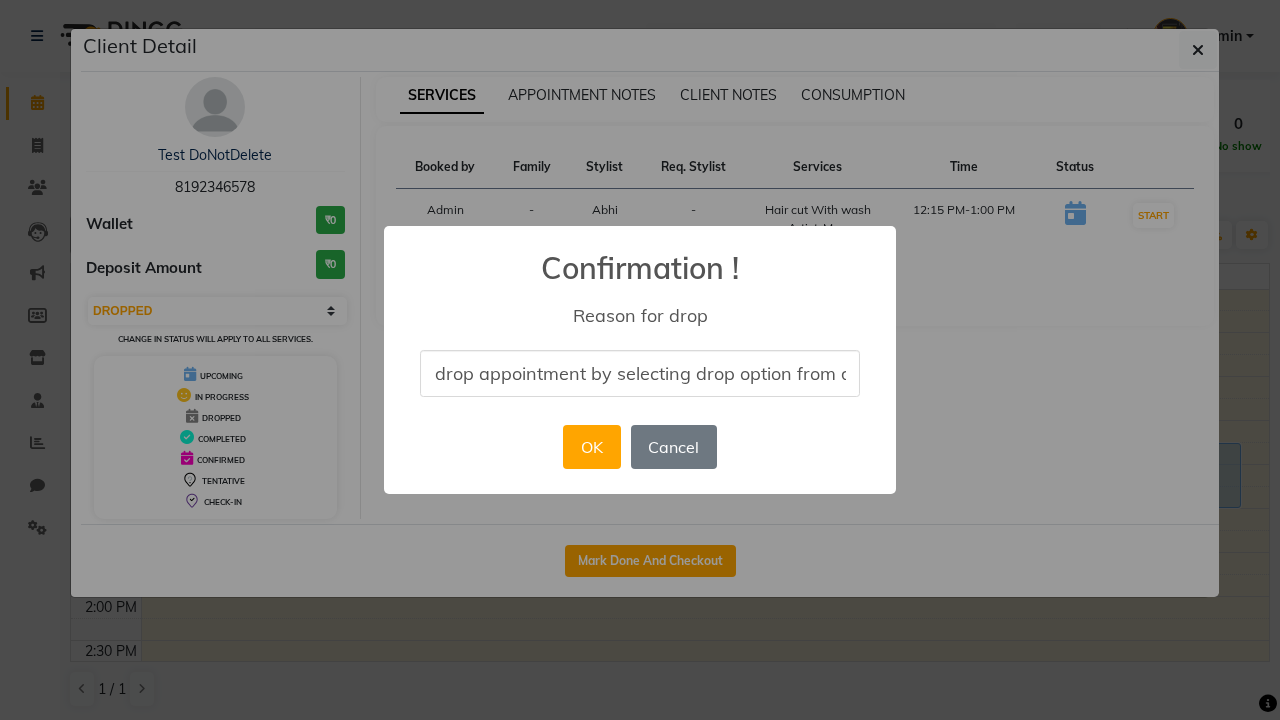 scroll, scrollTop: 0, scrollLeft: 82, axis: horizontal 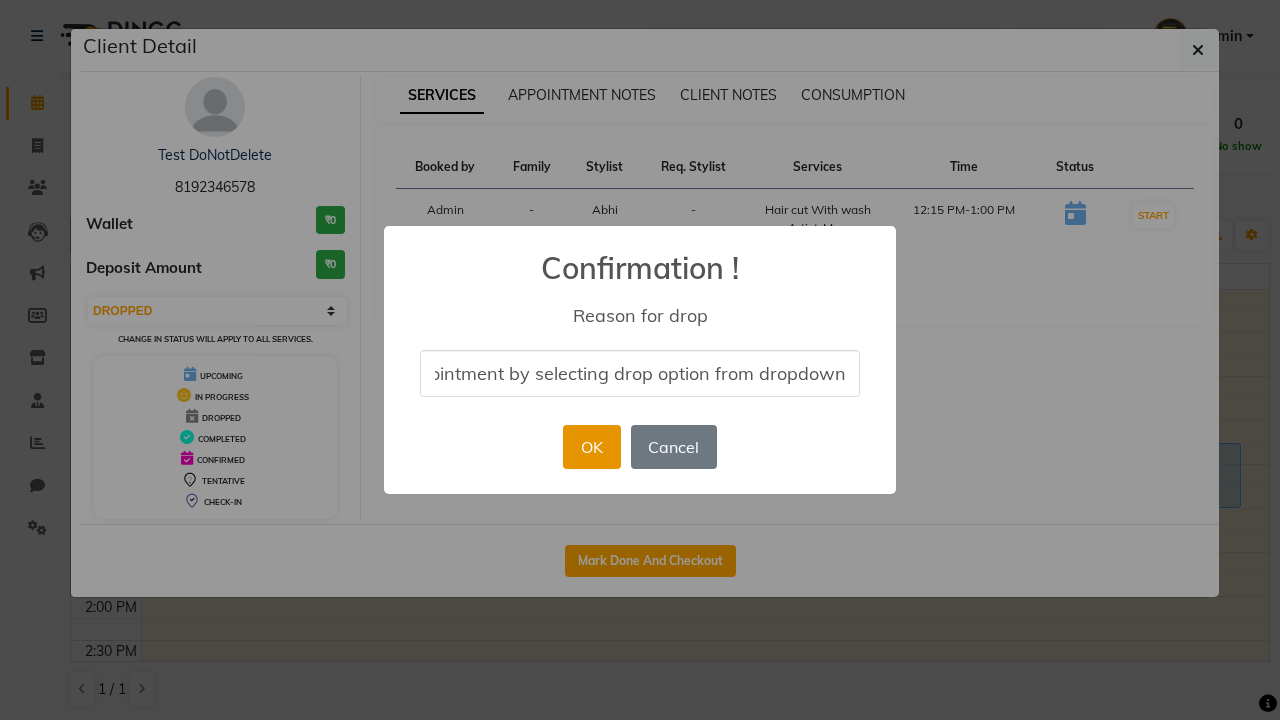 click on "OK" at bounding box center [591, 447] 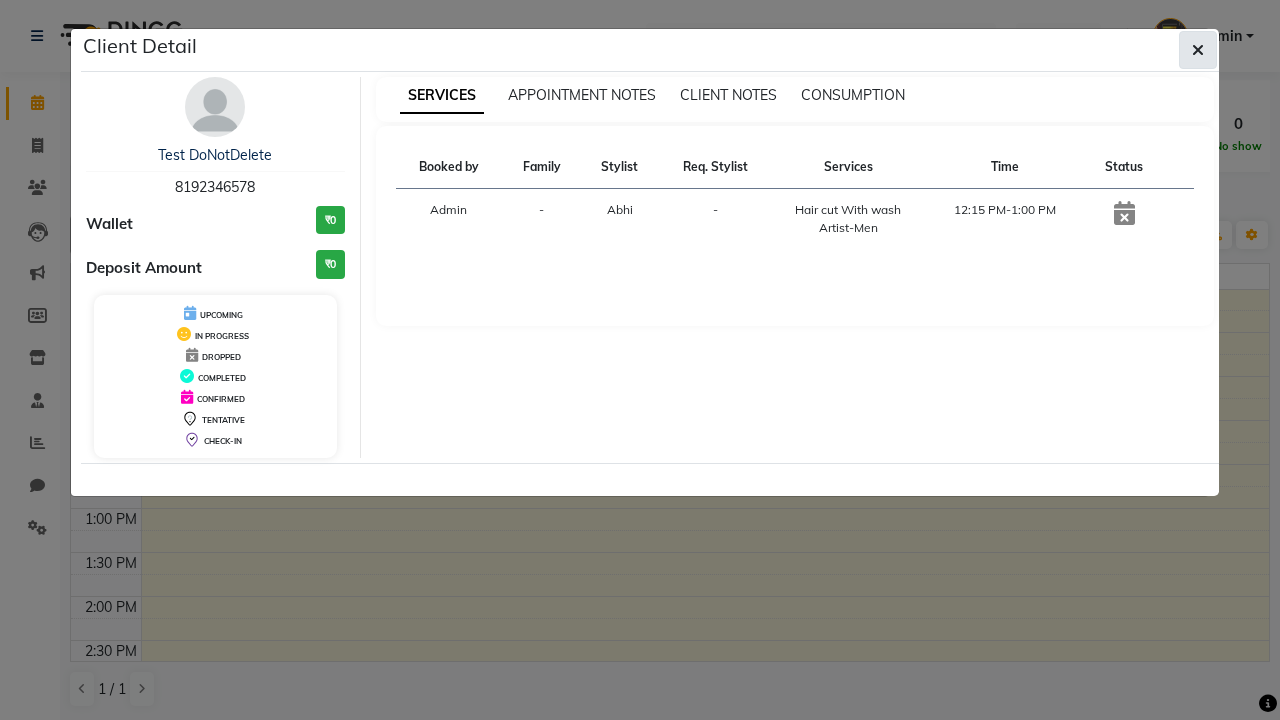 click 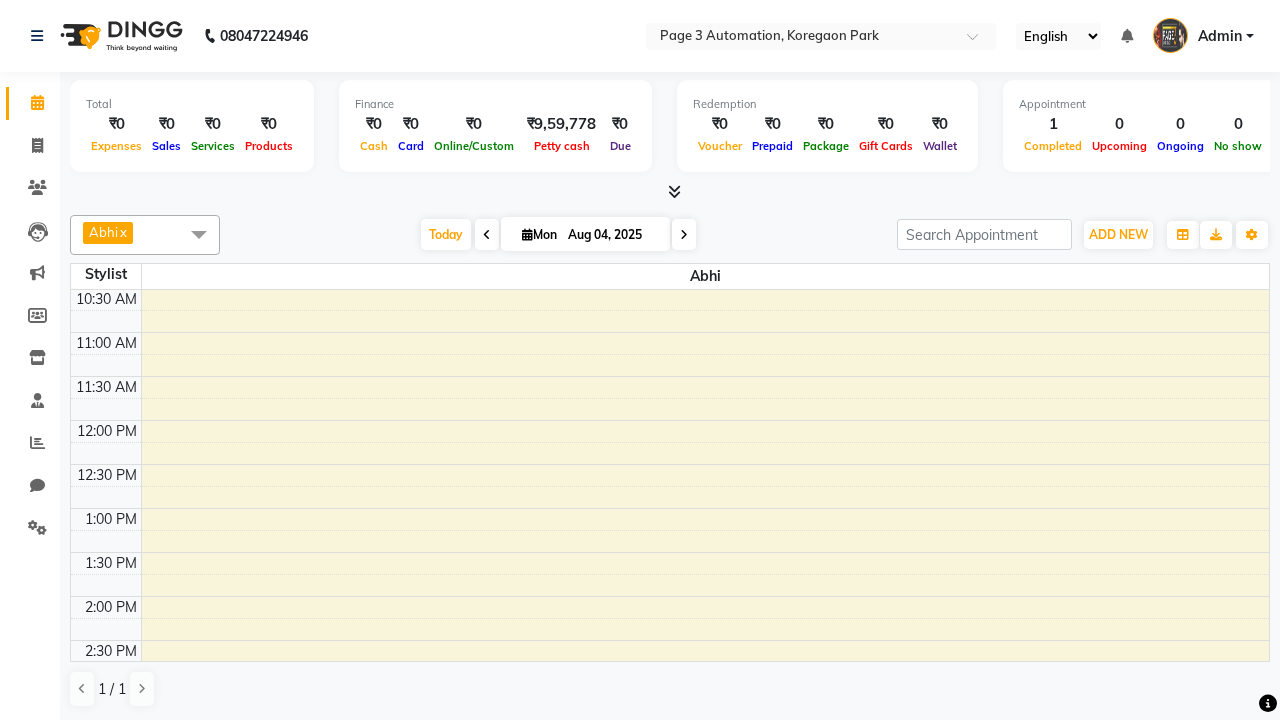click at bounding box center [199, 234] 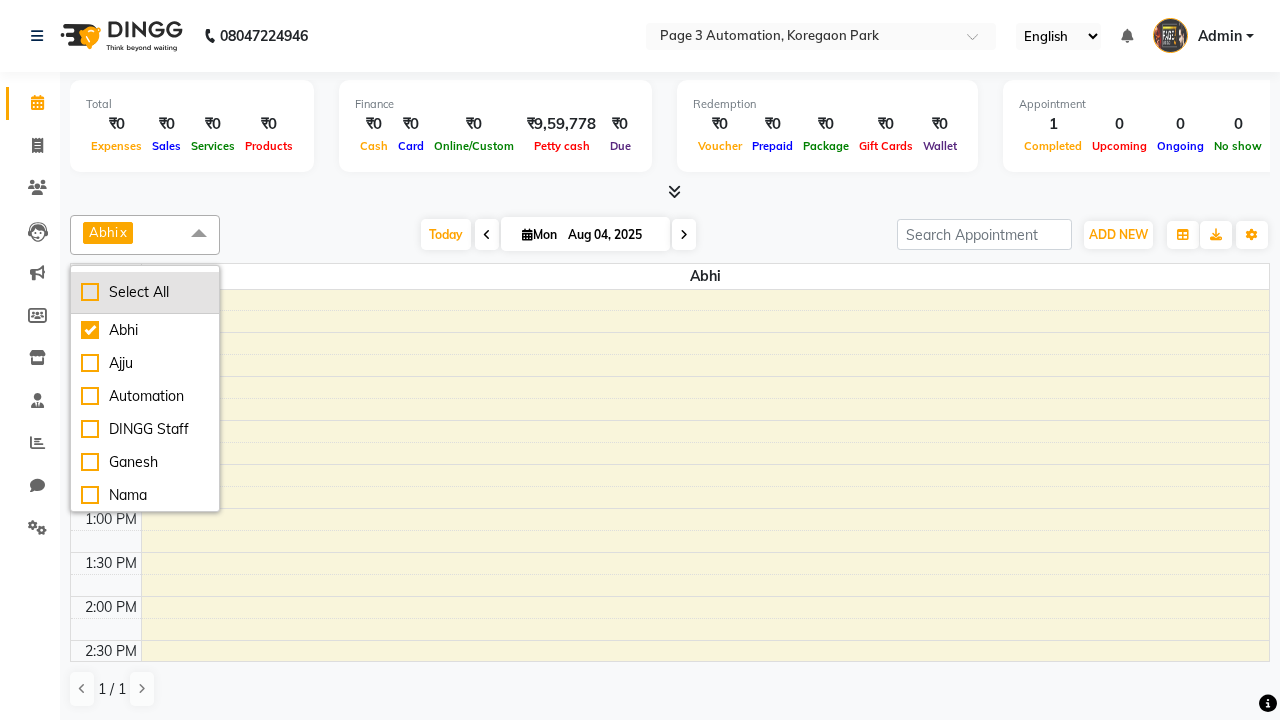 click on "Select All" at bounding box center [145, 292] 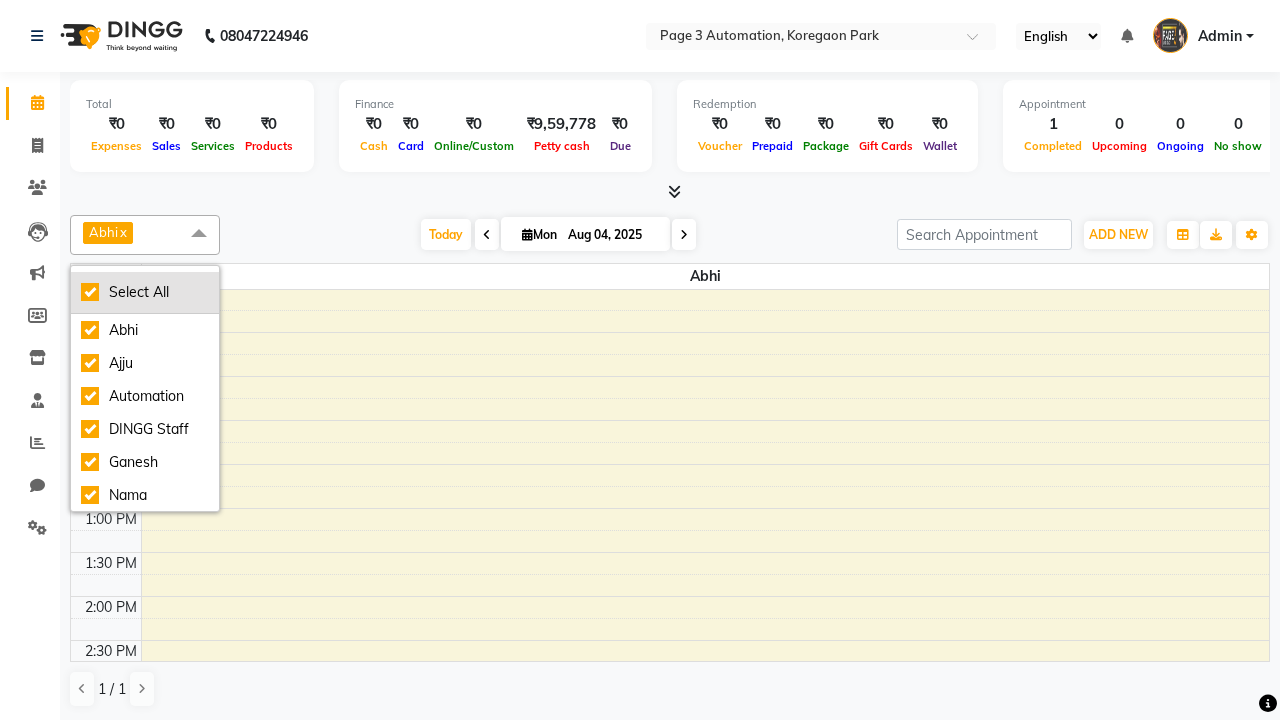 checkbox on "true" 